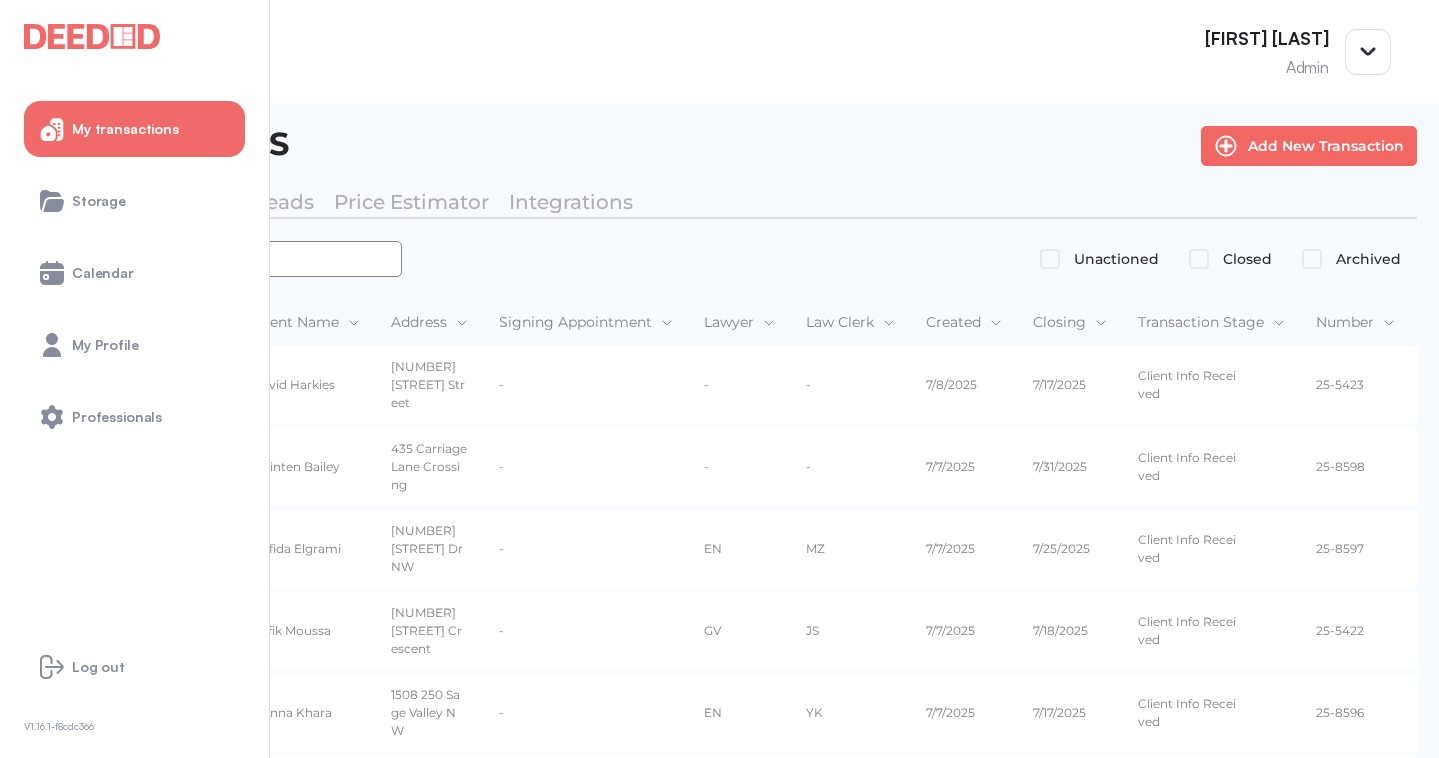 scroll, scrollTop: 0, scrollLeft: 0, axis: both 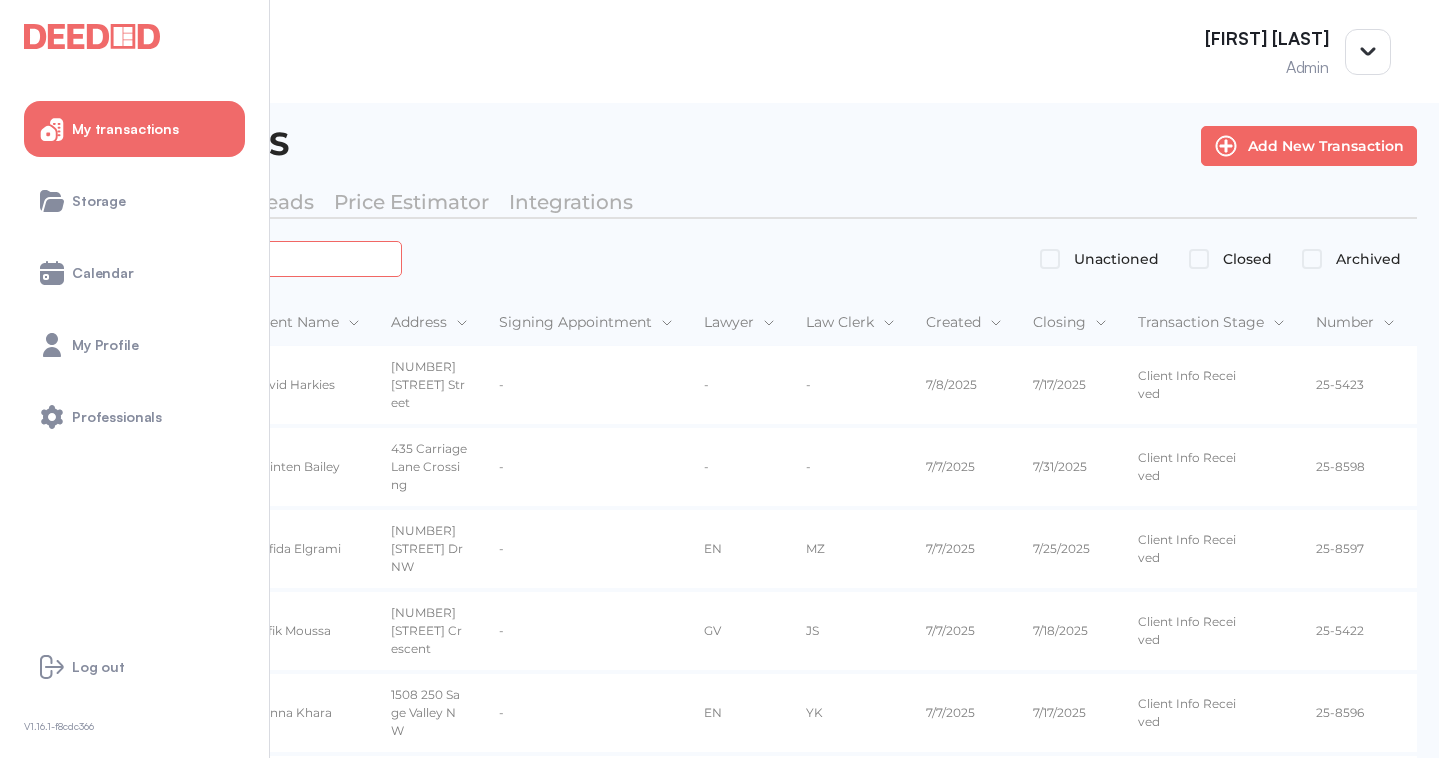 click at bounding box center (224, 258) 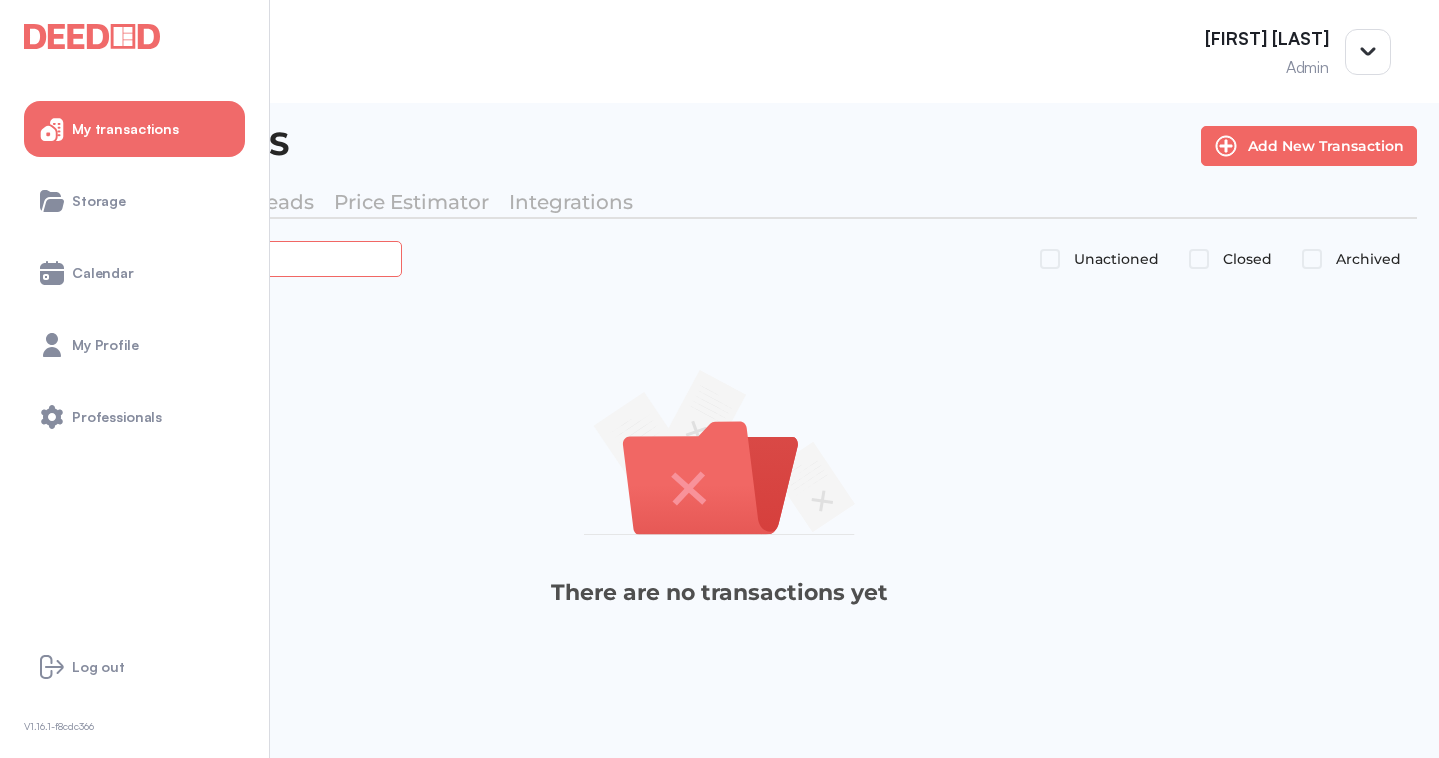 type on "*******" 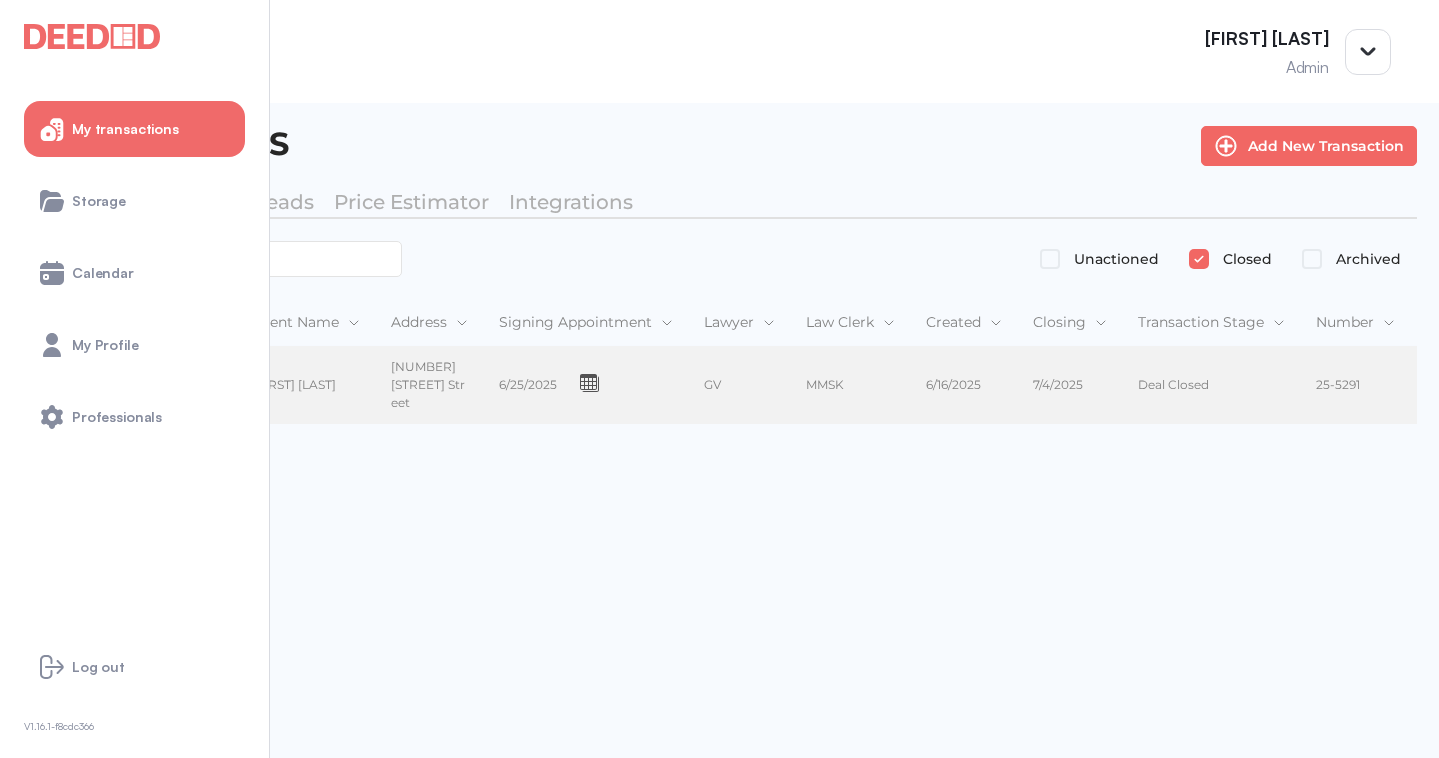 click on "[FIRST] [LAST] [FIRST] [LAST]" at bounding box center [305, 386] 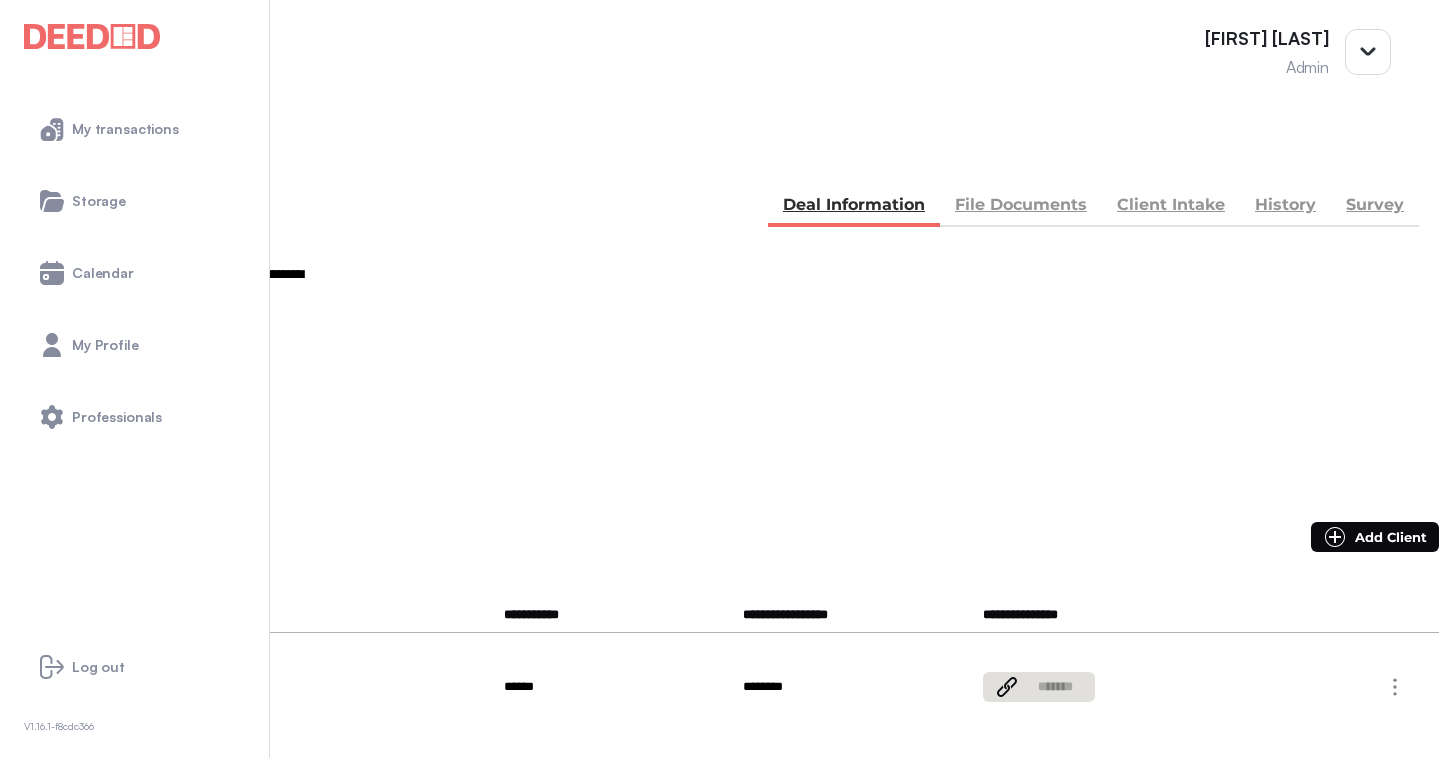 click on "File Documents" at bounding box center [1021, 207] 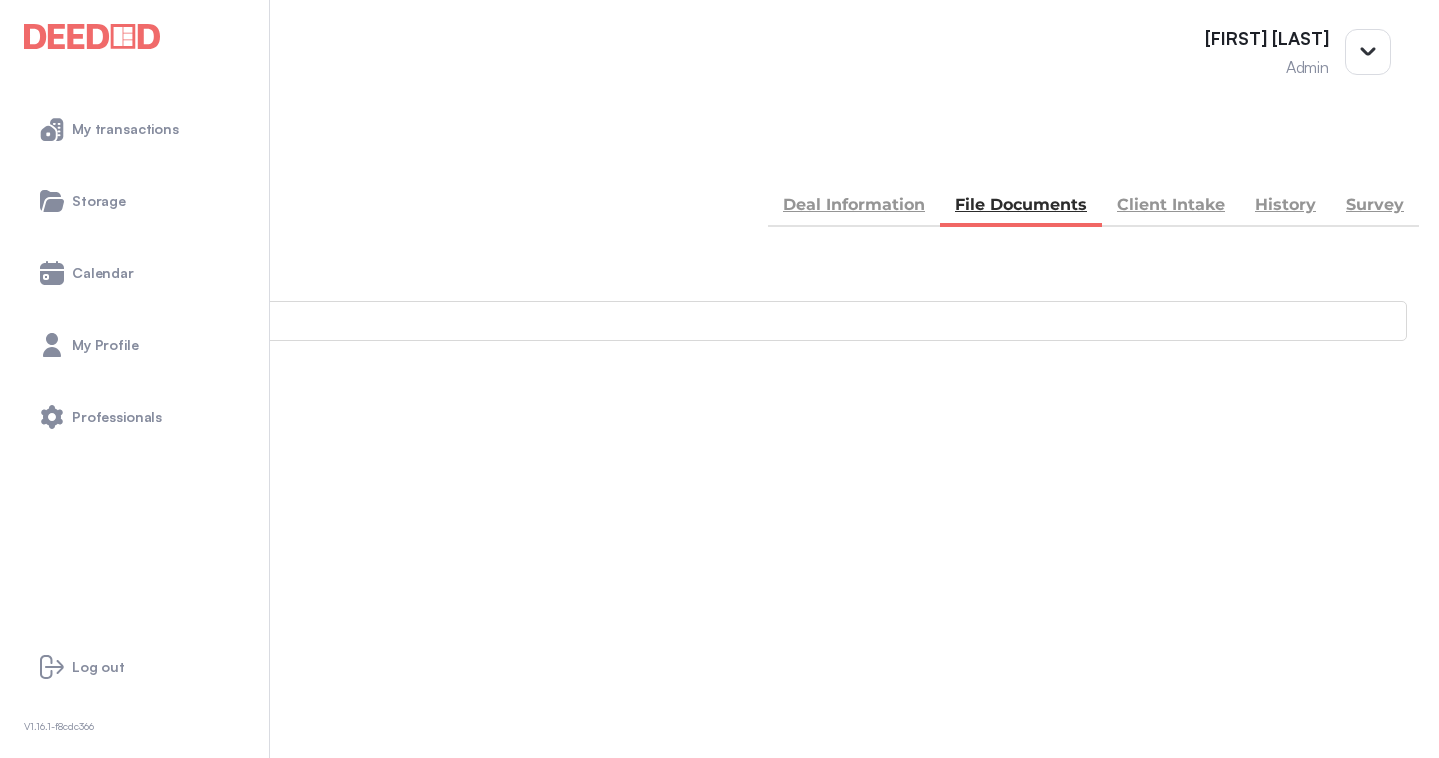 click on "Accounting" at bounding box center [719, 846] 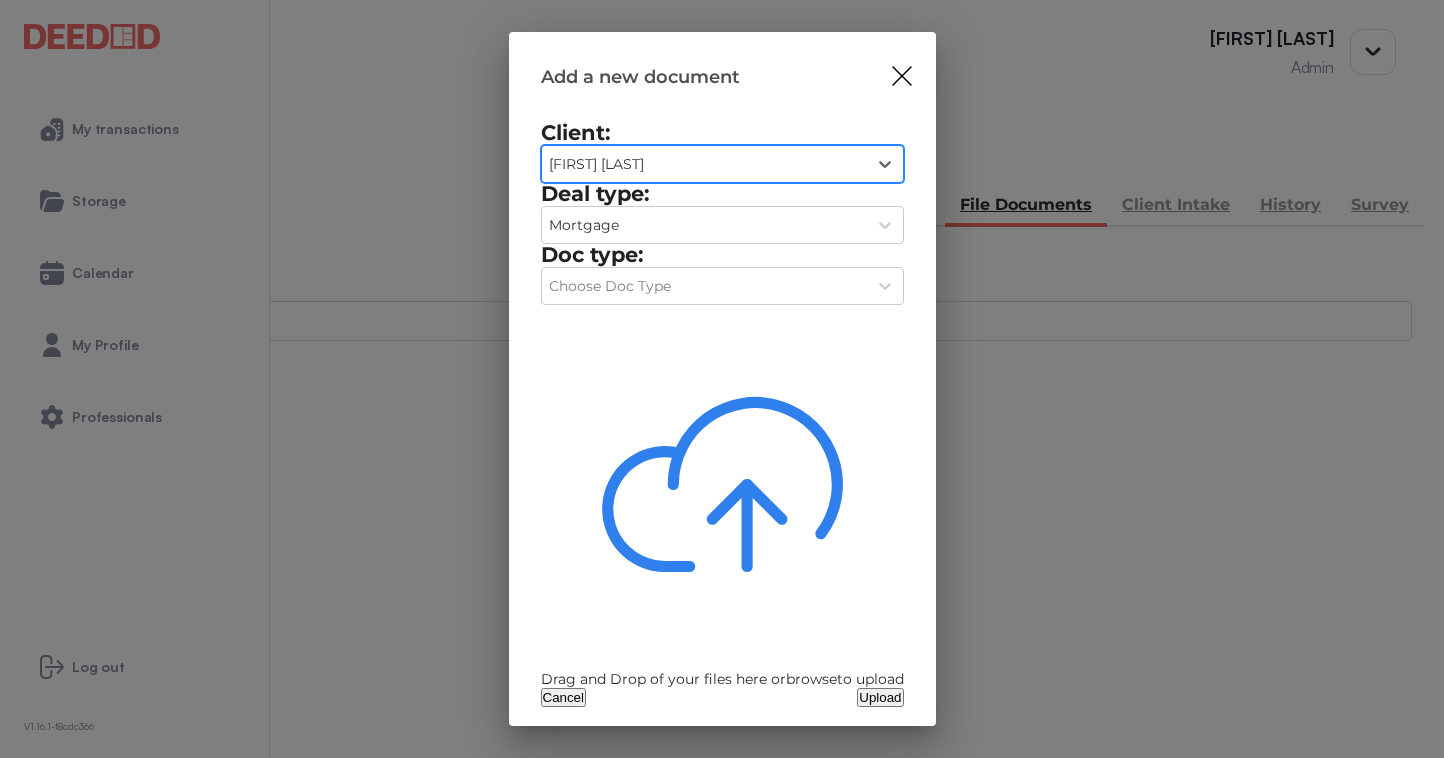 click on "Cancel" at bounding box center [564, 697] 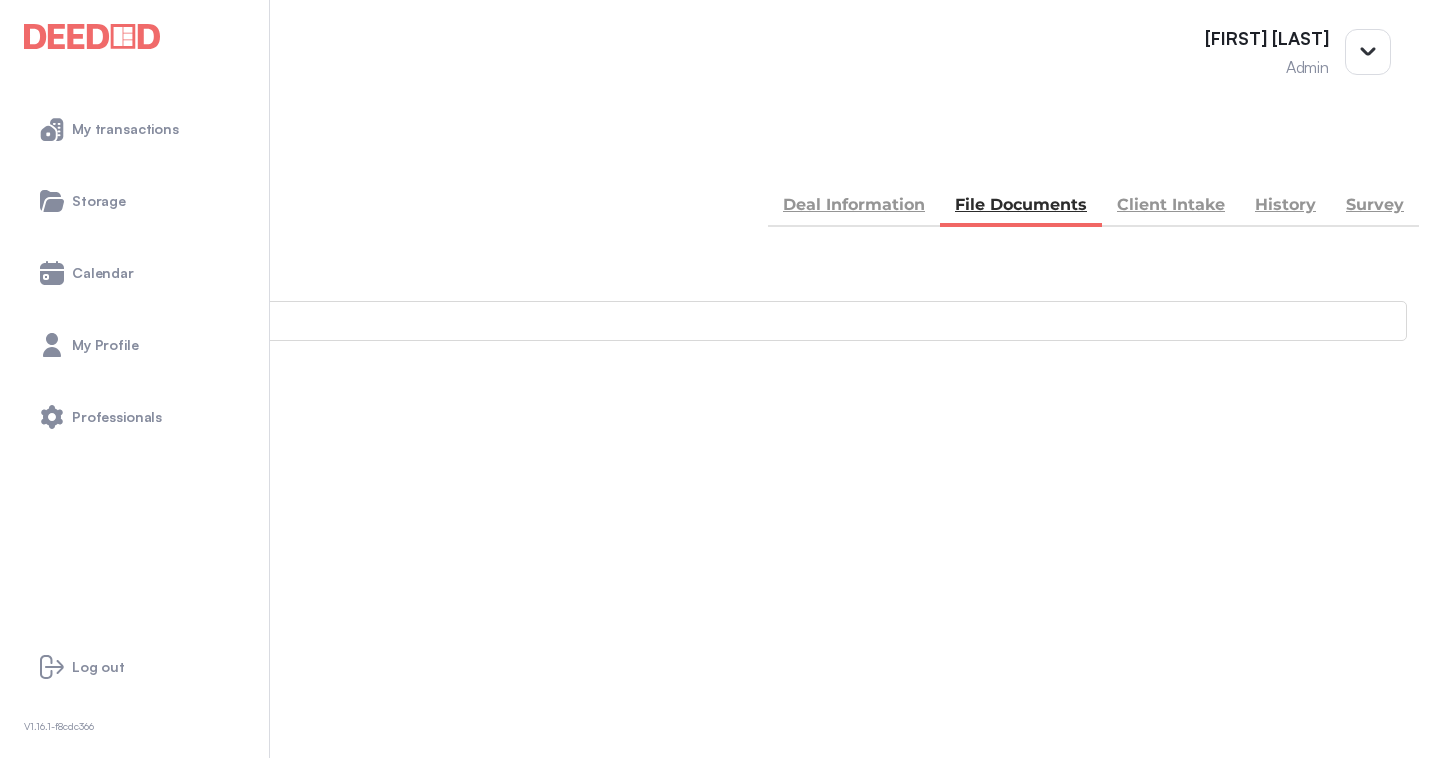 click on "Add new document" at bounding box center [108, 474] 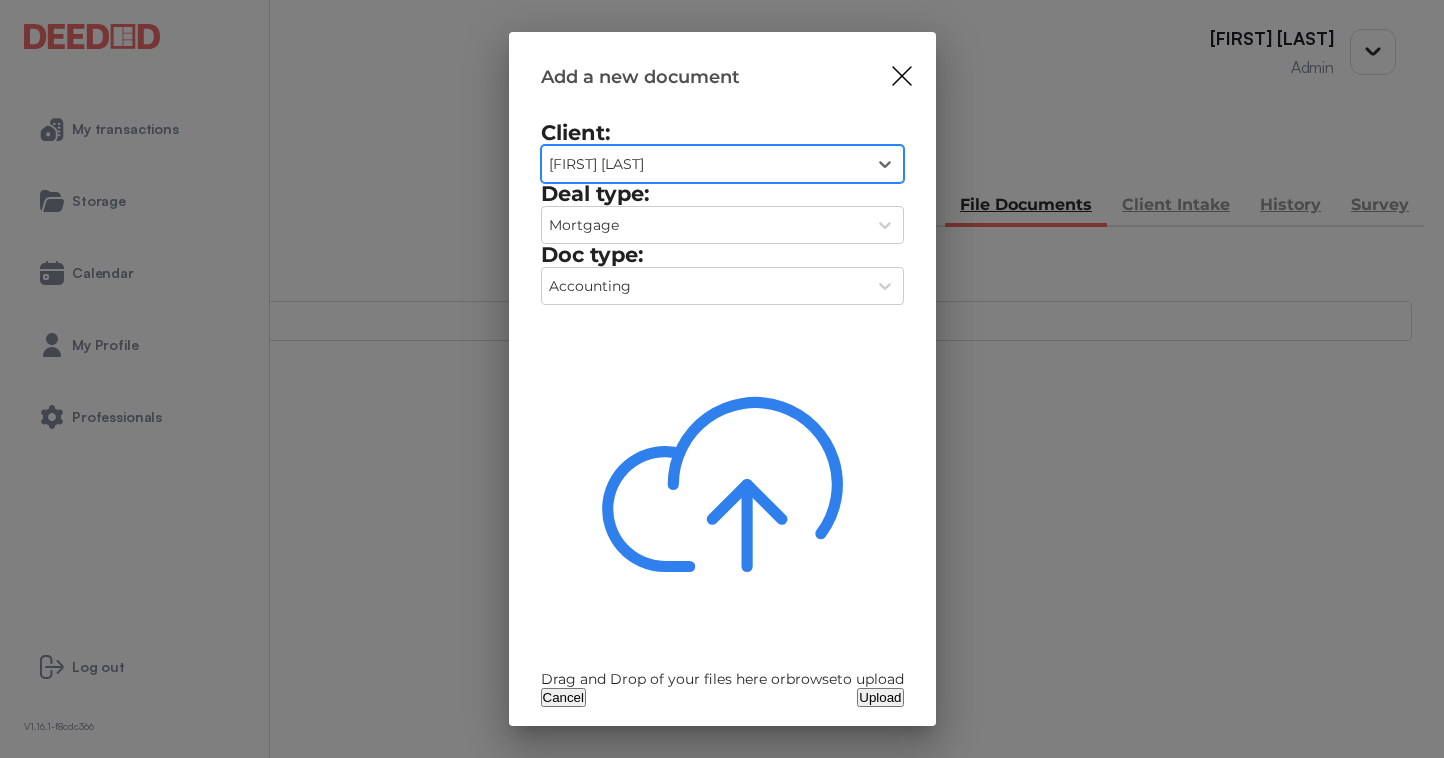 click on "Drag and Drop of your files here or  browse  to upload" at bounding box center (722, 679) 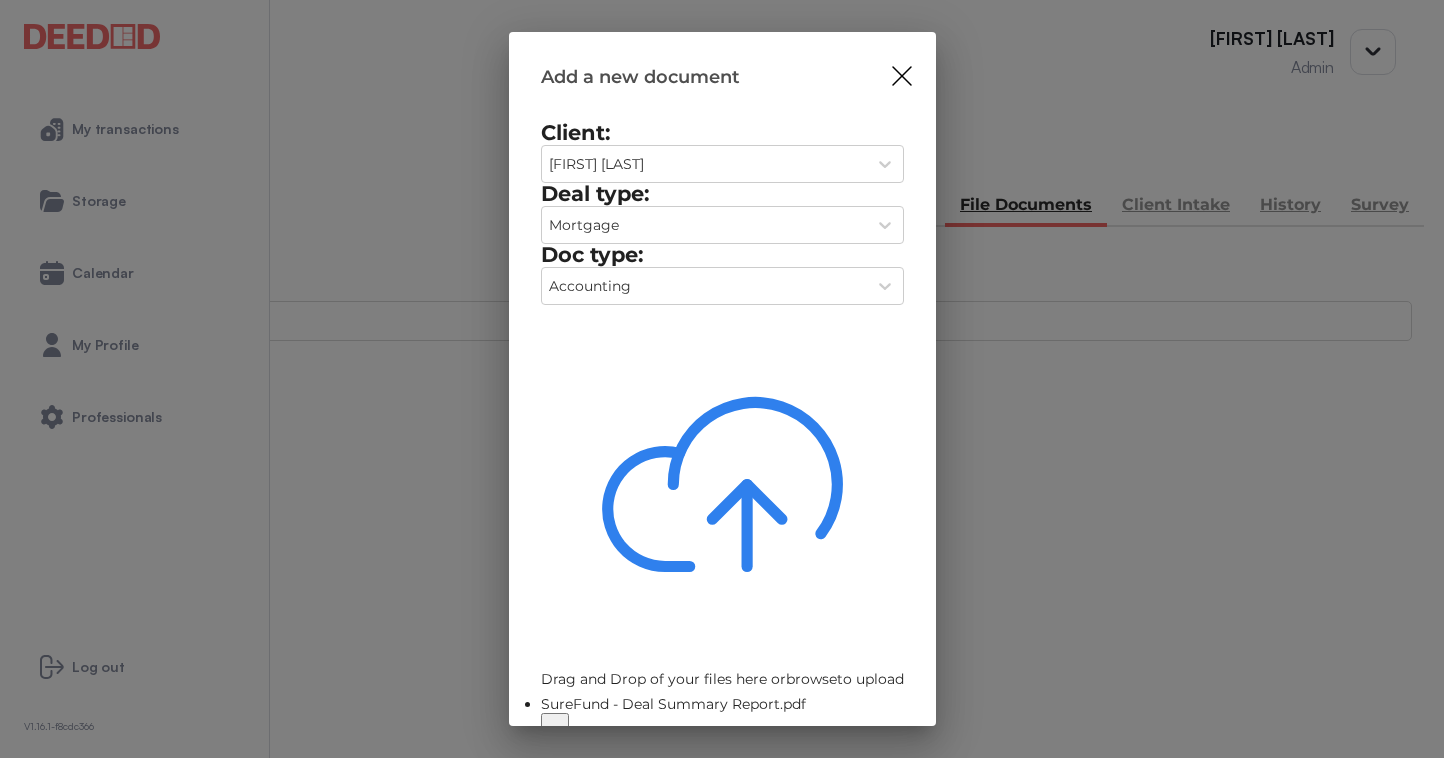 click on "Upload" at bounding box center [880, 753] 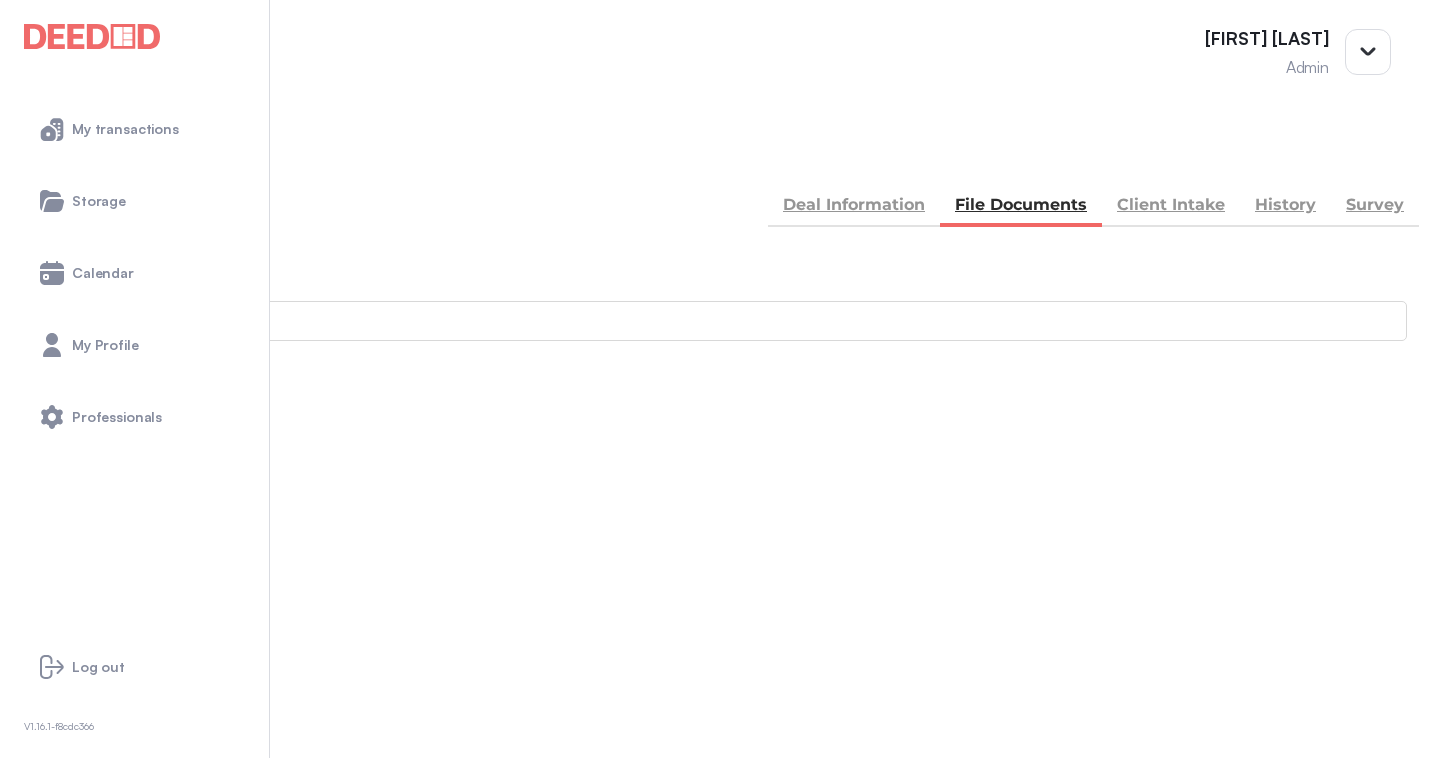 click on "BACK" at bounding box center [90, 155] 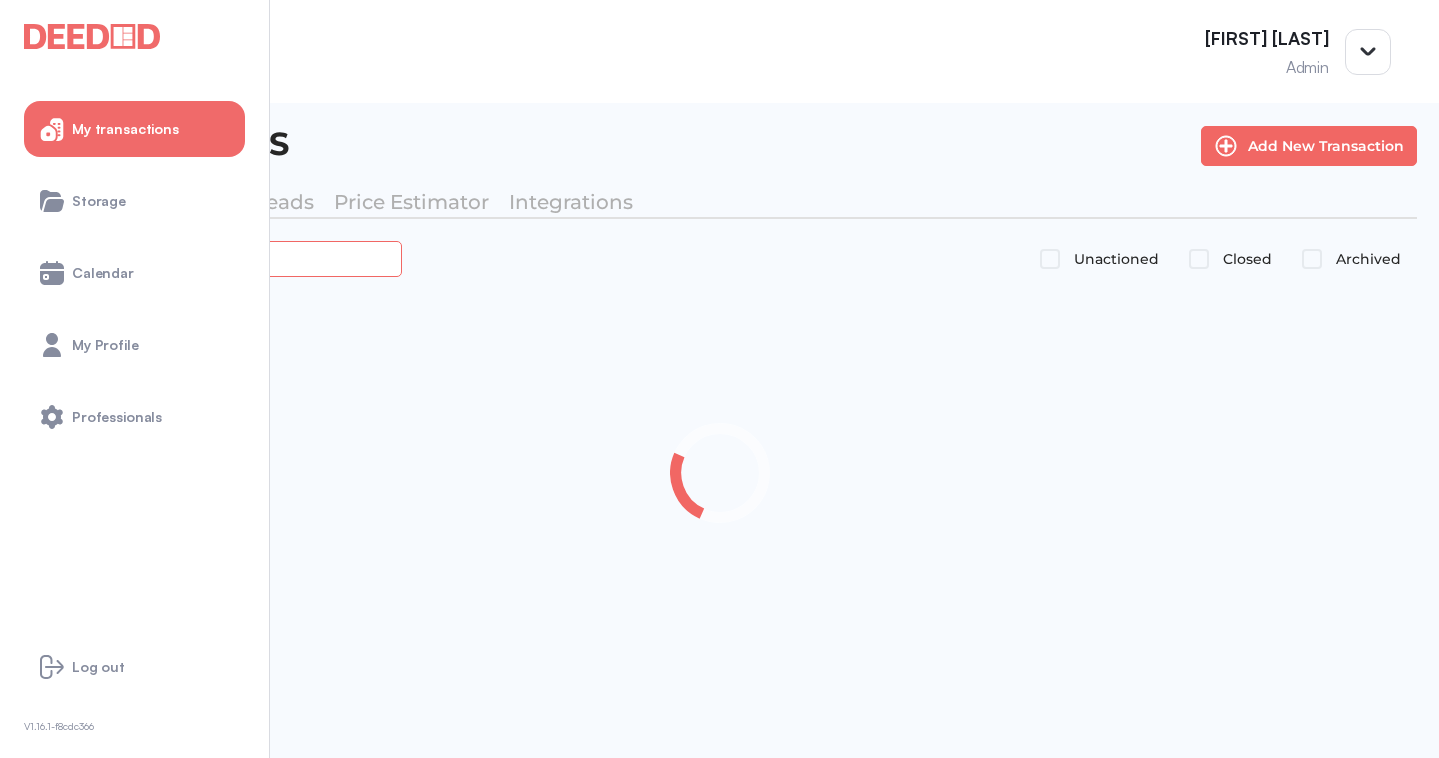 click at bounding box center (224, 258) 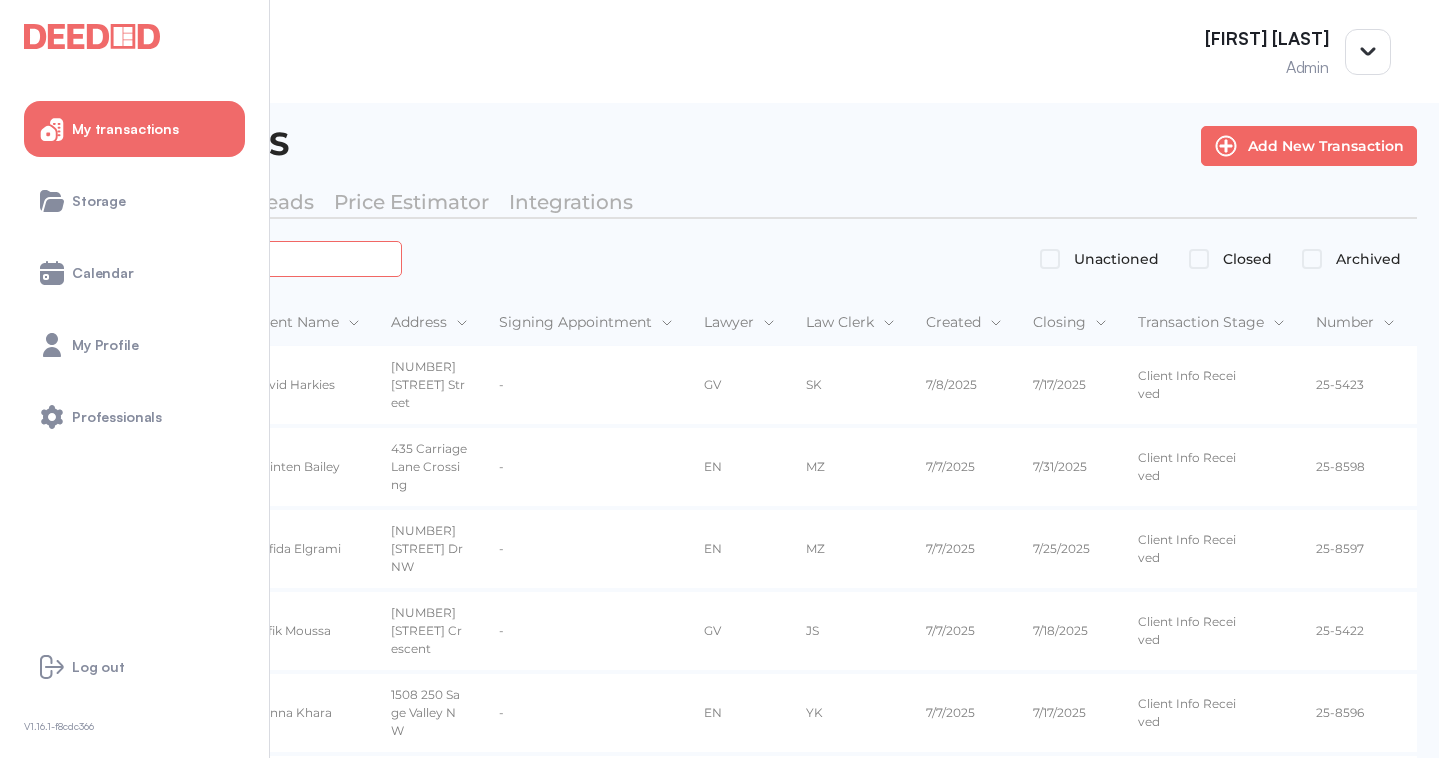 paste on "*******" 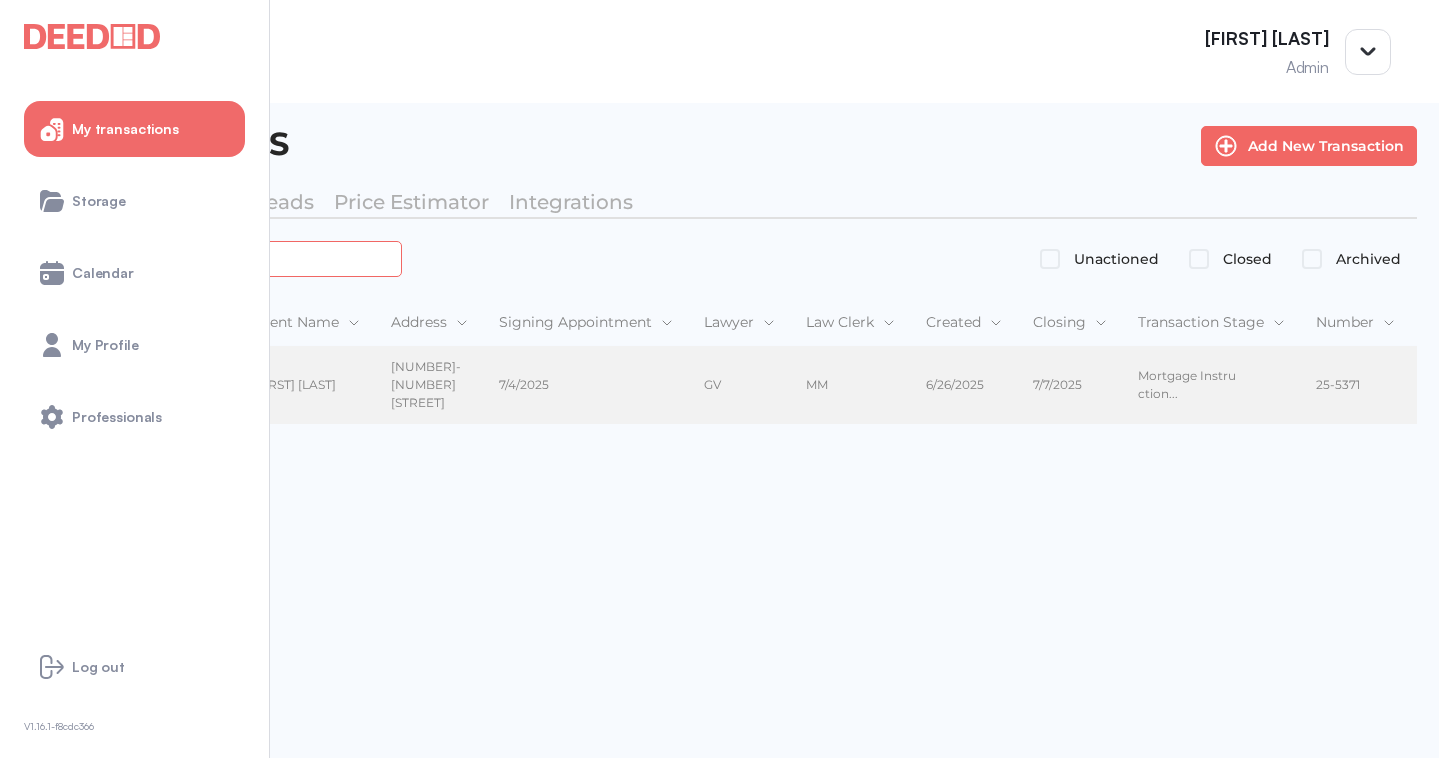 type on "*******" 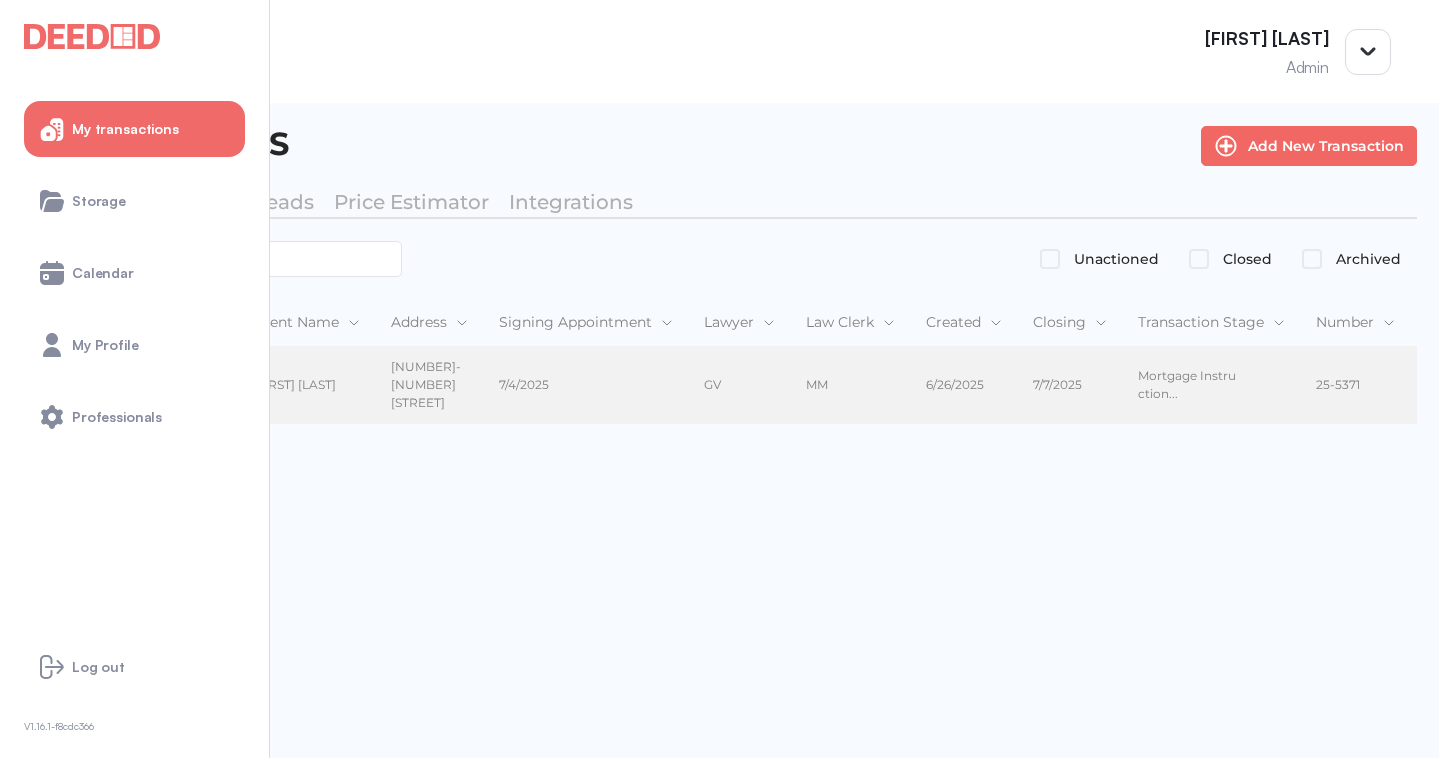 click on "[FIRST] [LAST]" at bounding box center (305, 385) 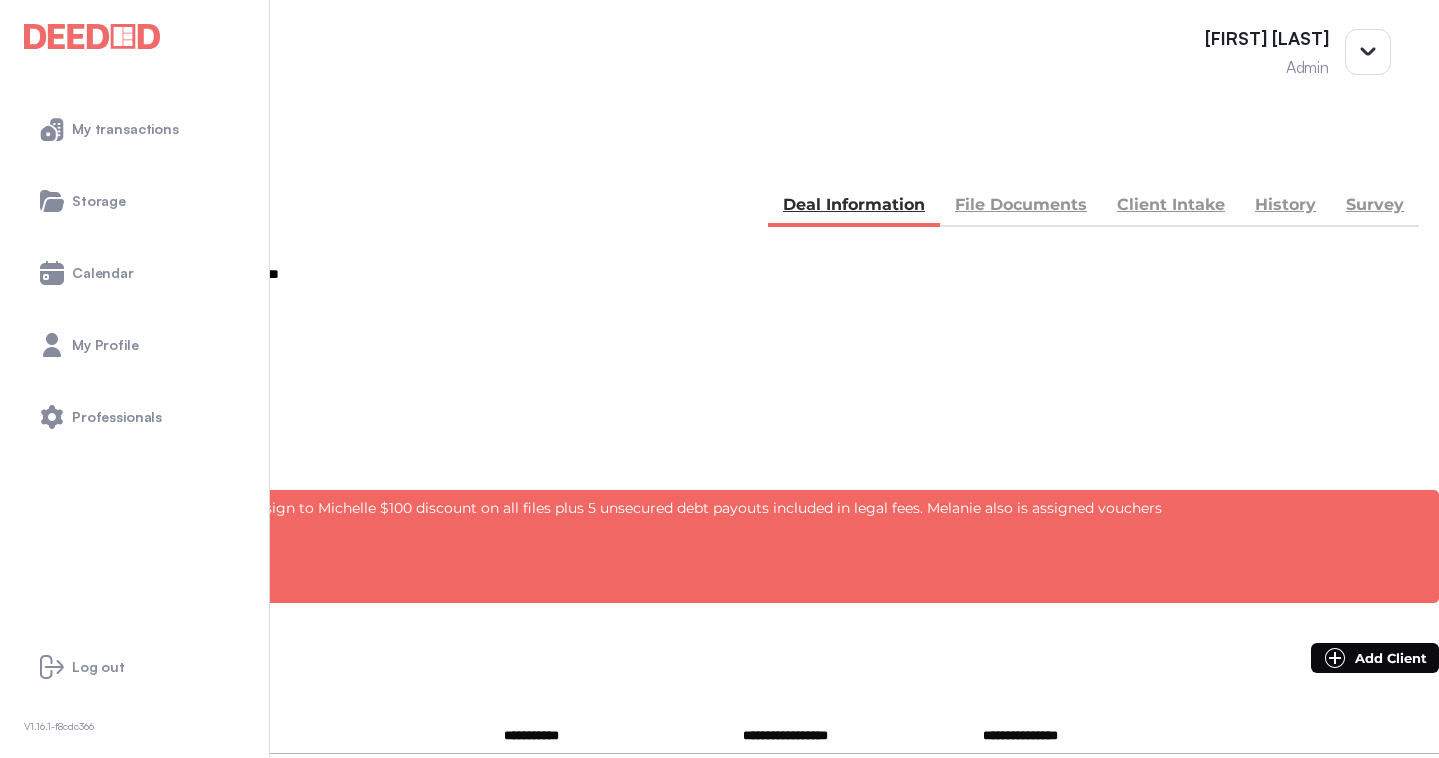 click on "File Documents" at bounding box center [1021, 207] 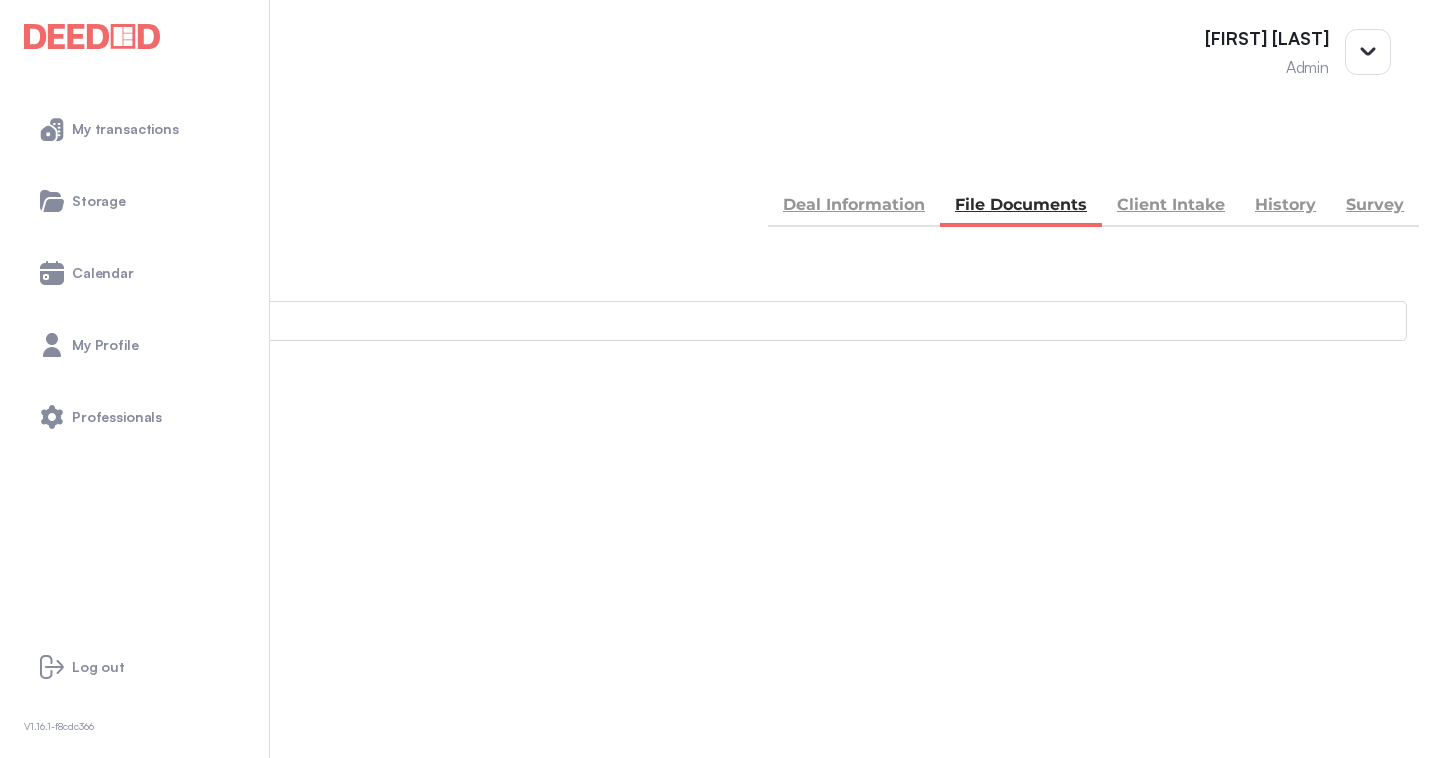 click on "Accounting" at bounding box center [719, 846] 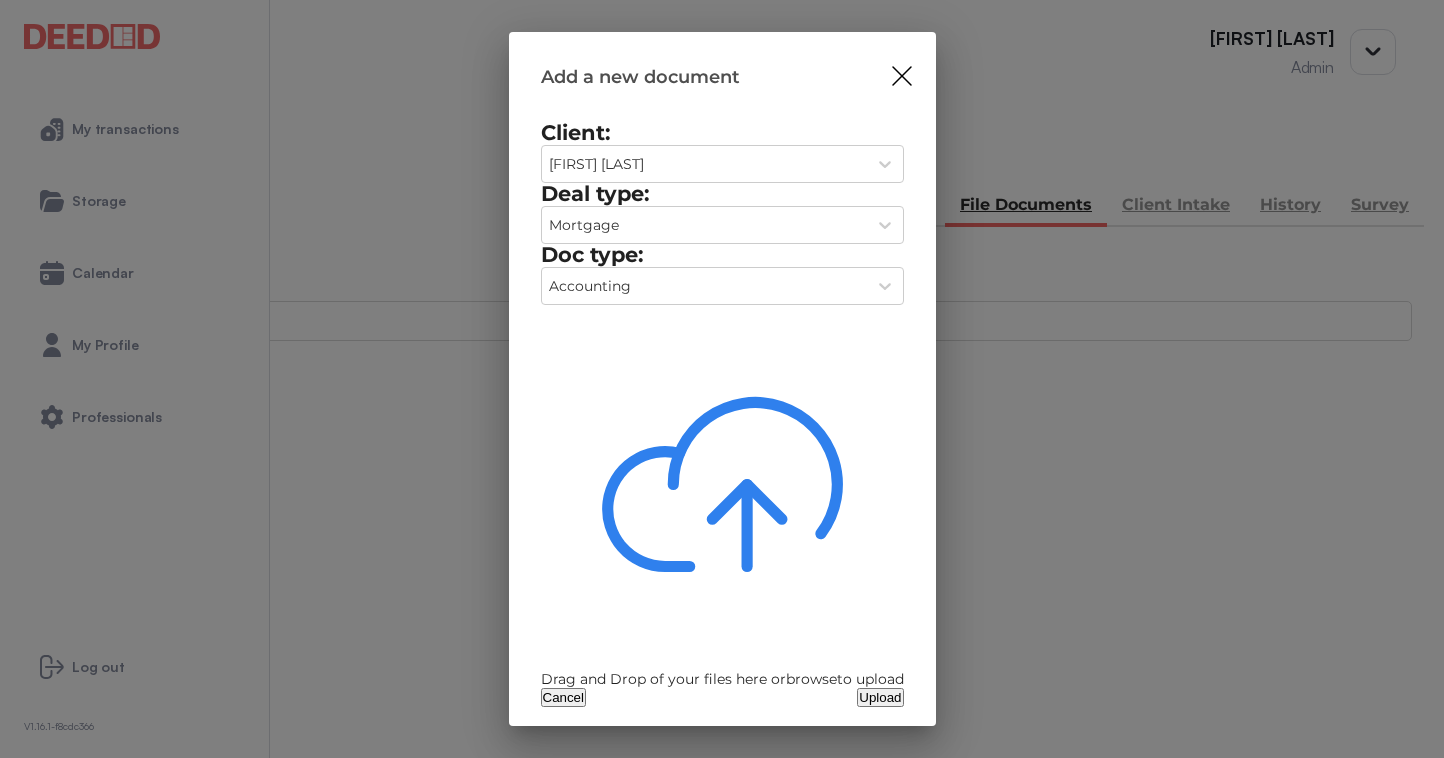 click on "Drag and Drop of your files here or  browse  to upload" at bounding box center (722, 679) 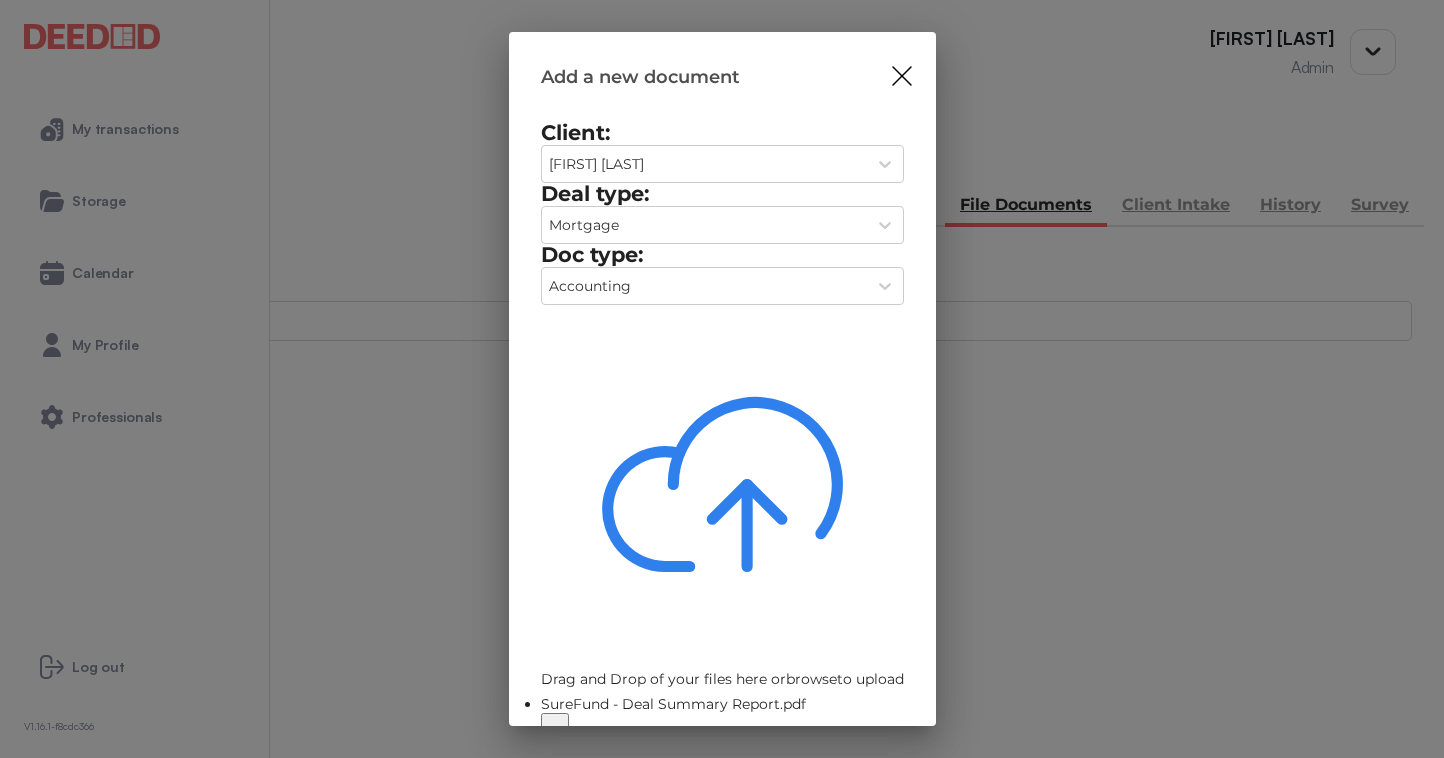 click on "Upload" at bounding box center (880, 753) 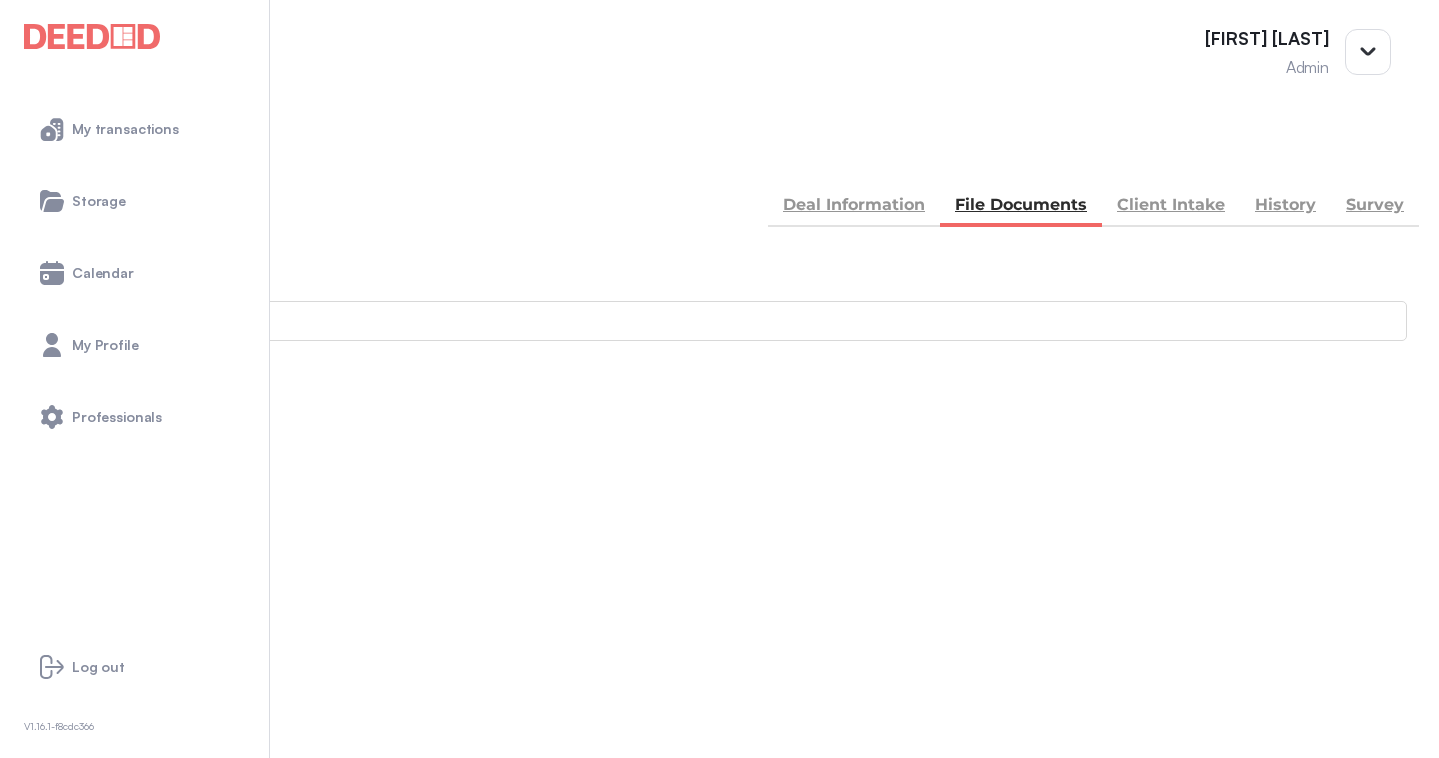 click on "BACK" at bounding box center (70, 155) 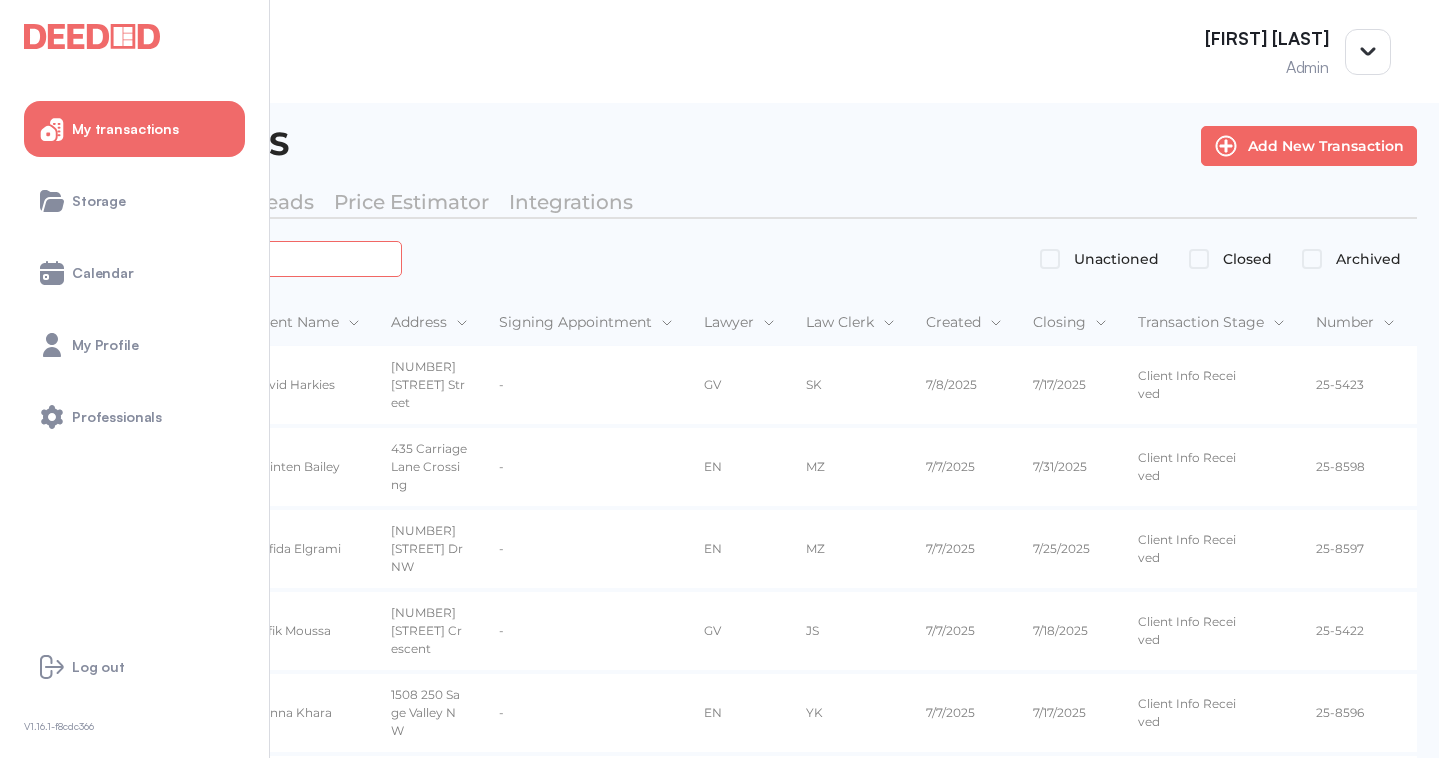 click at bounding box center (224, 258) 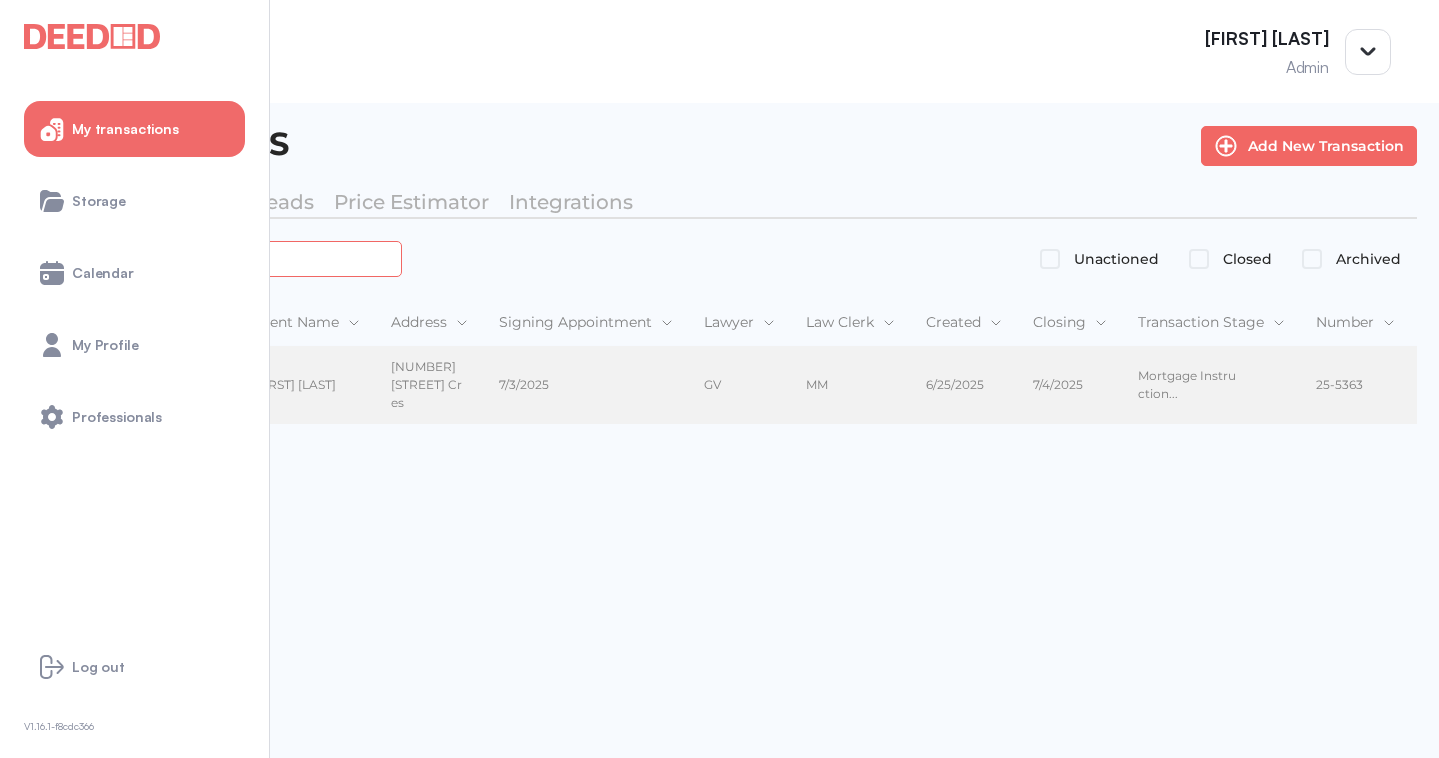 type on "*******" 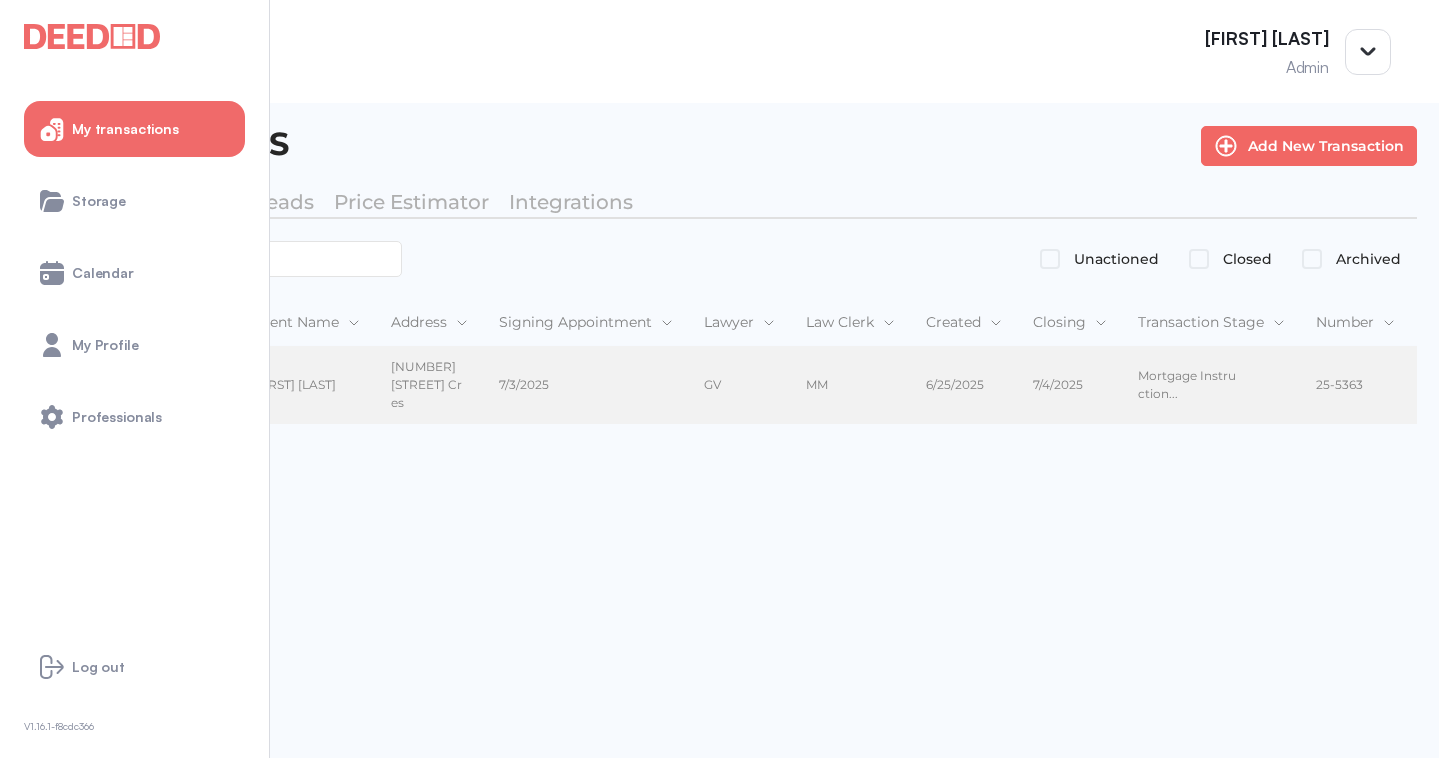 click on "[FIRST] [LAST]" at bounding box center [305, 385] 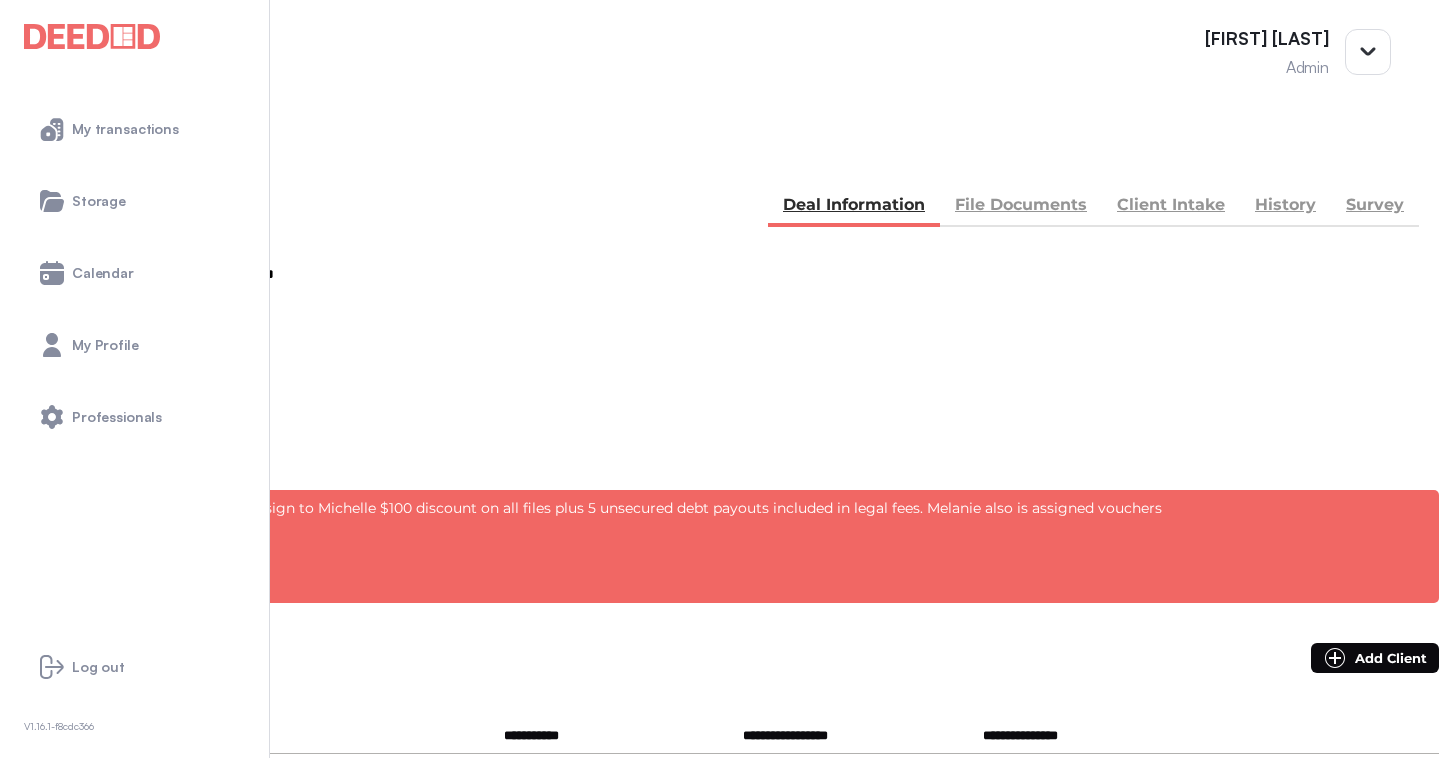 click on "File Documents" at bounding box center (1021, 207) 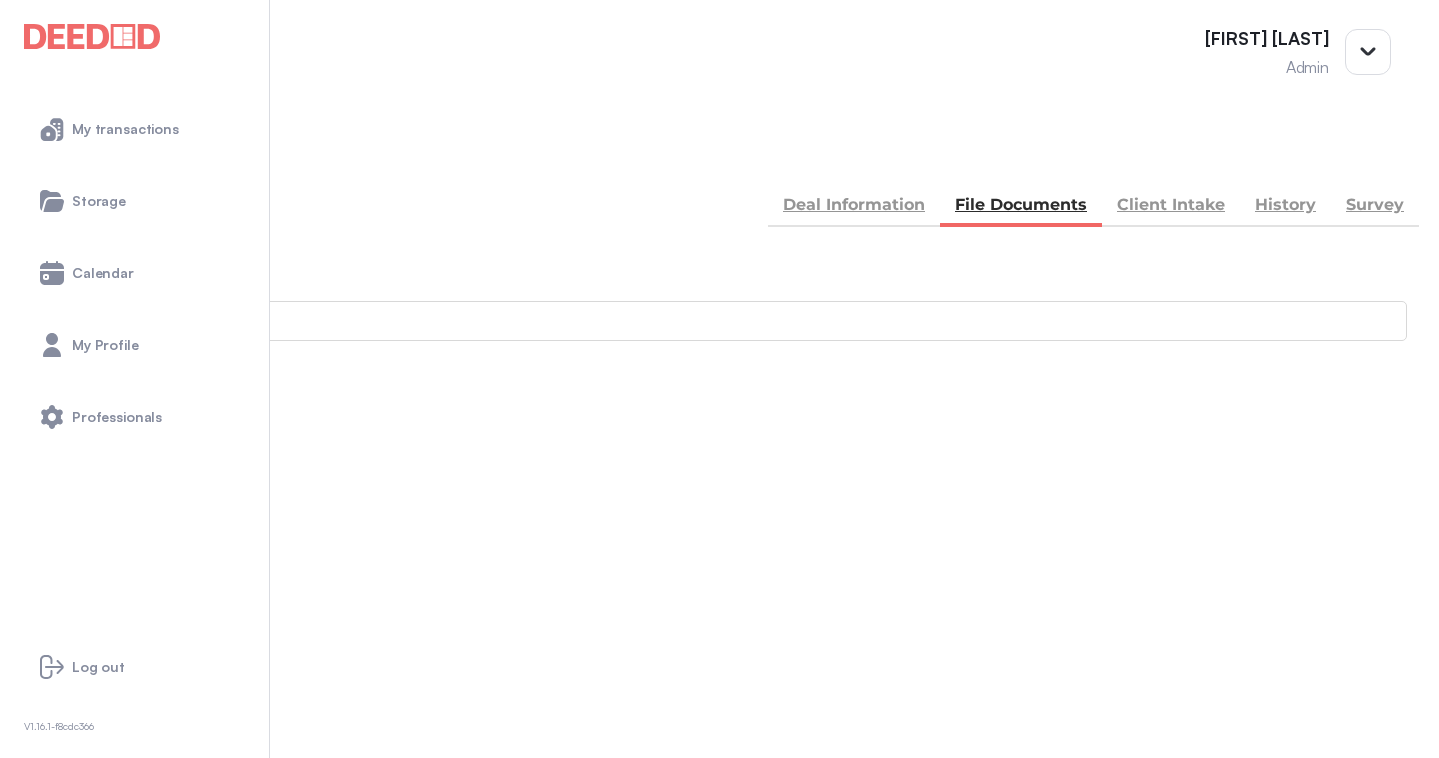 click at bounding box center (719, 969) 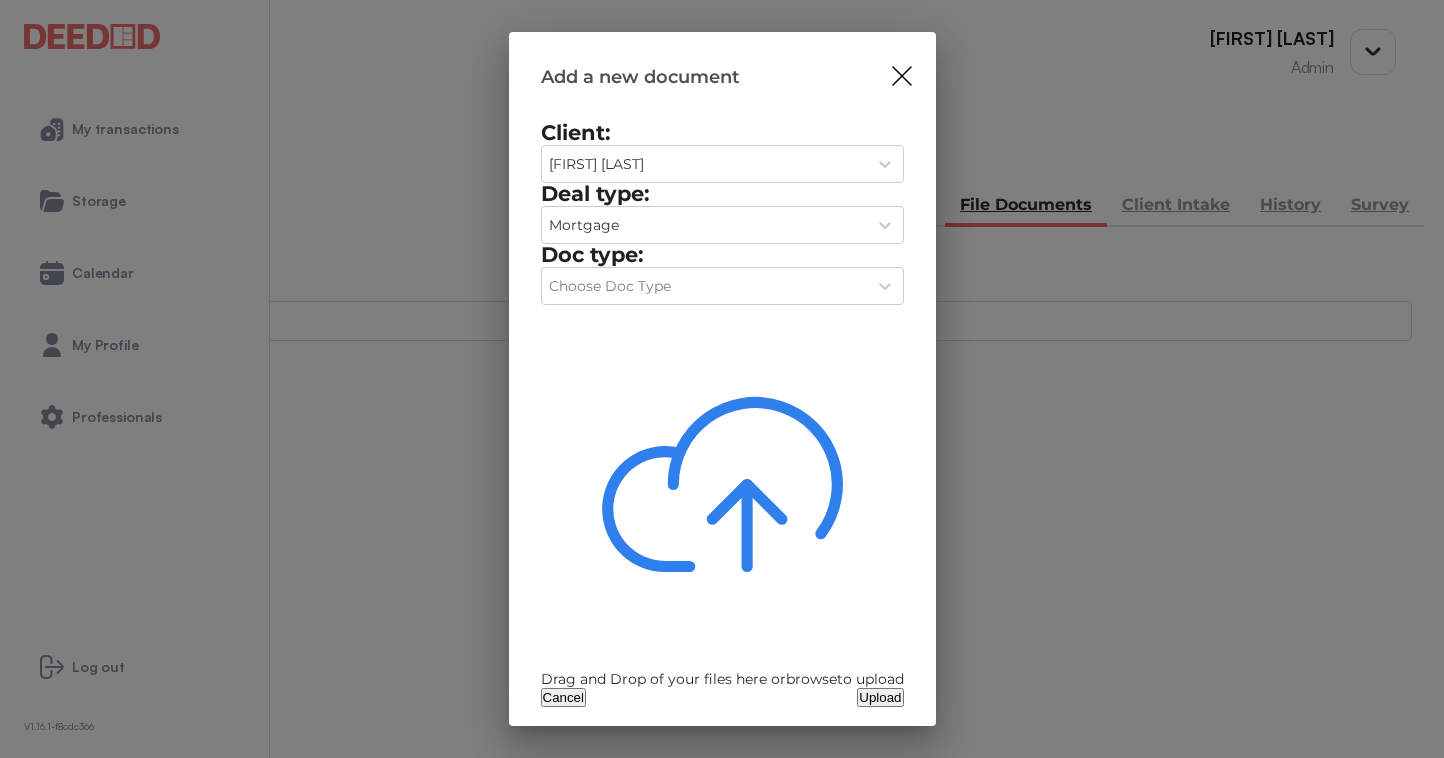 click on "Cancel" at bounding box center (564, 697) 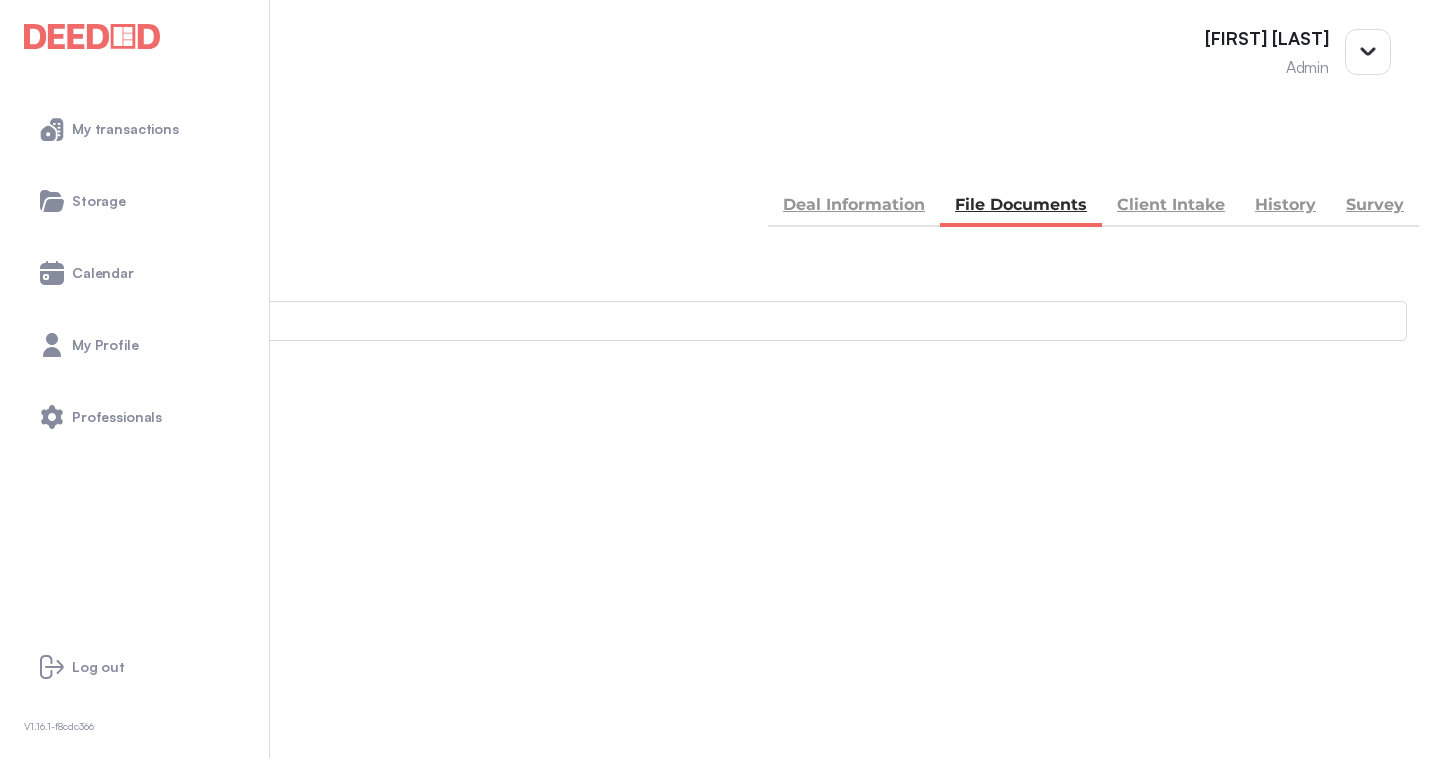 click on "Add new document" at bounding box center (108, 474) 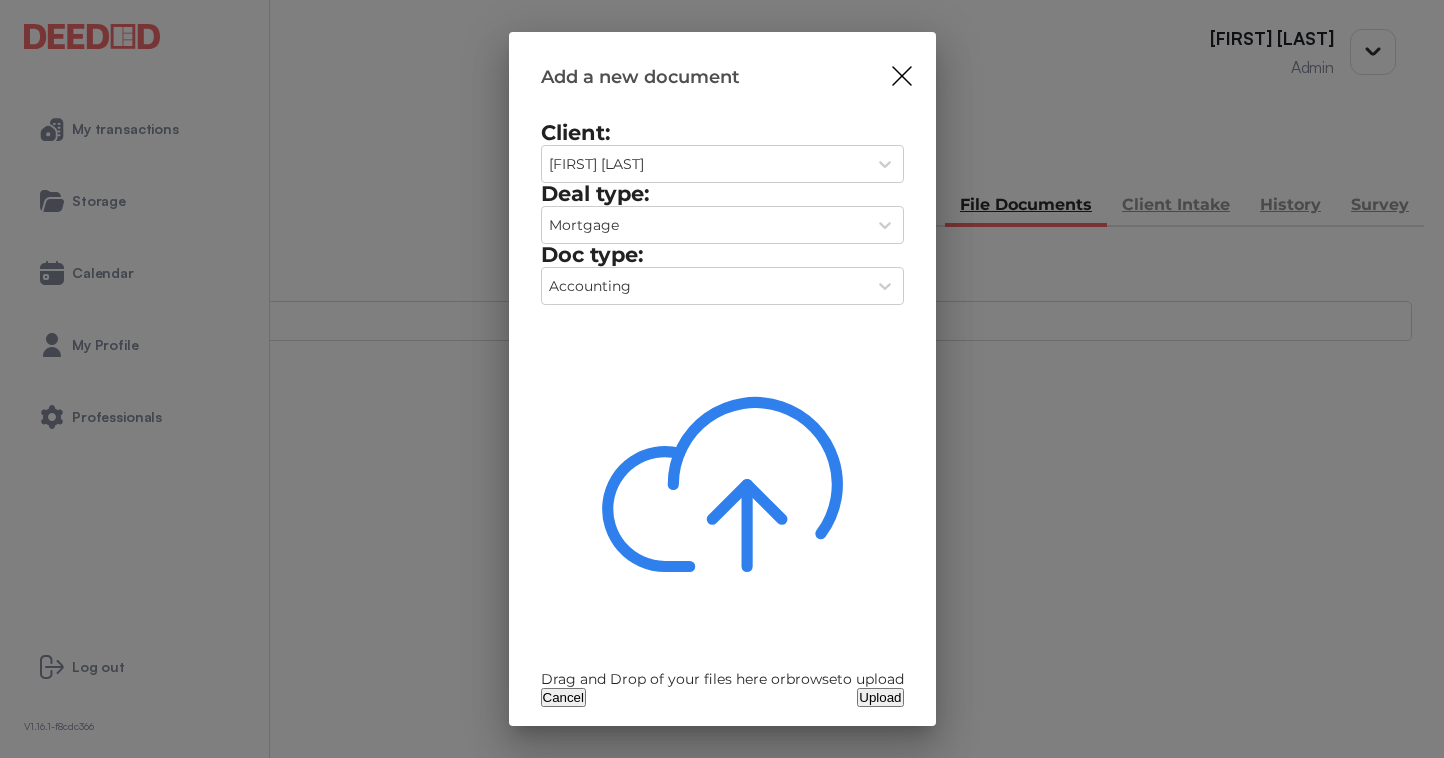 click on "Drag and Drop of your files here or  browse  to upload" at bounding box center (722, 495) 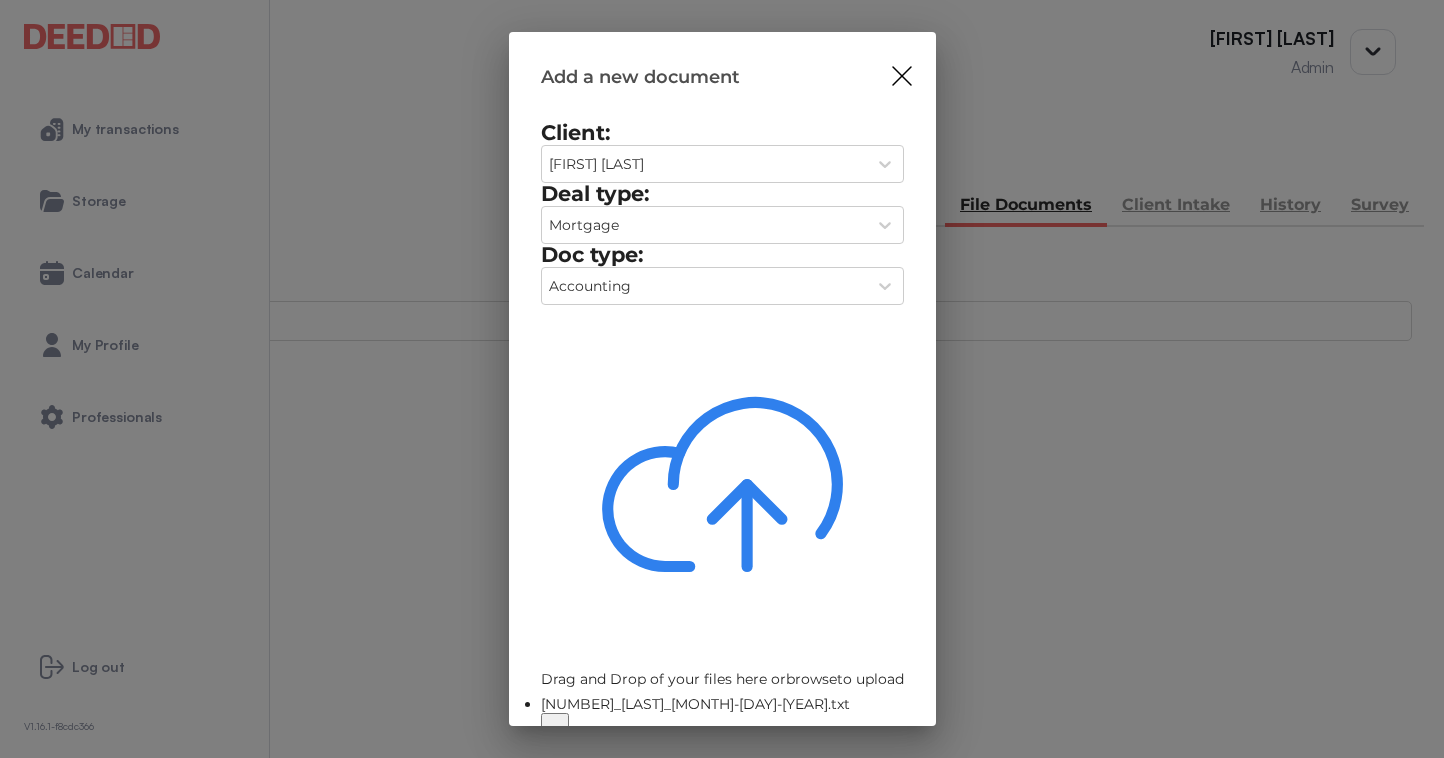 click at bounding box center [555, 727] 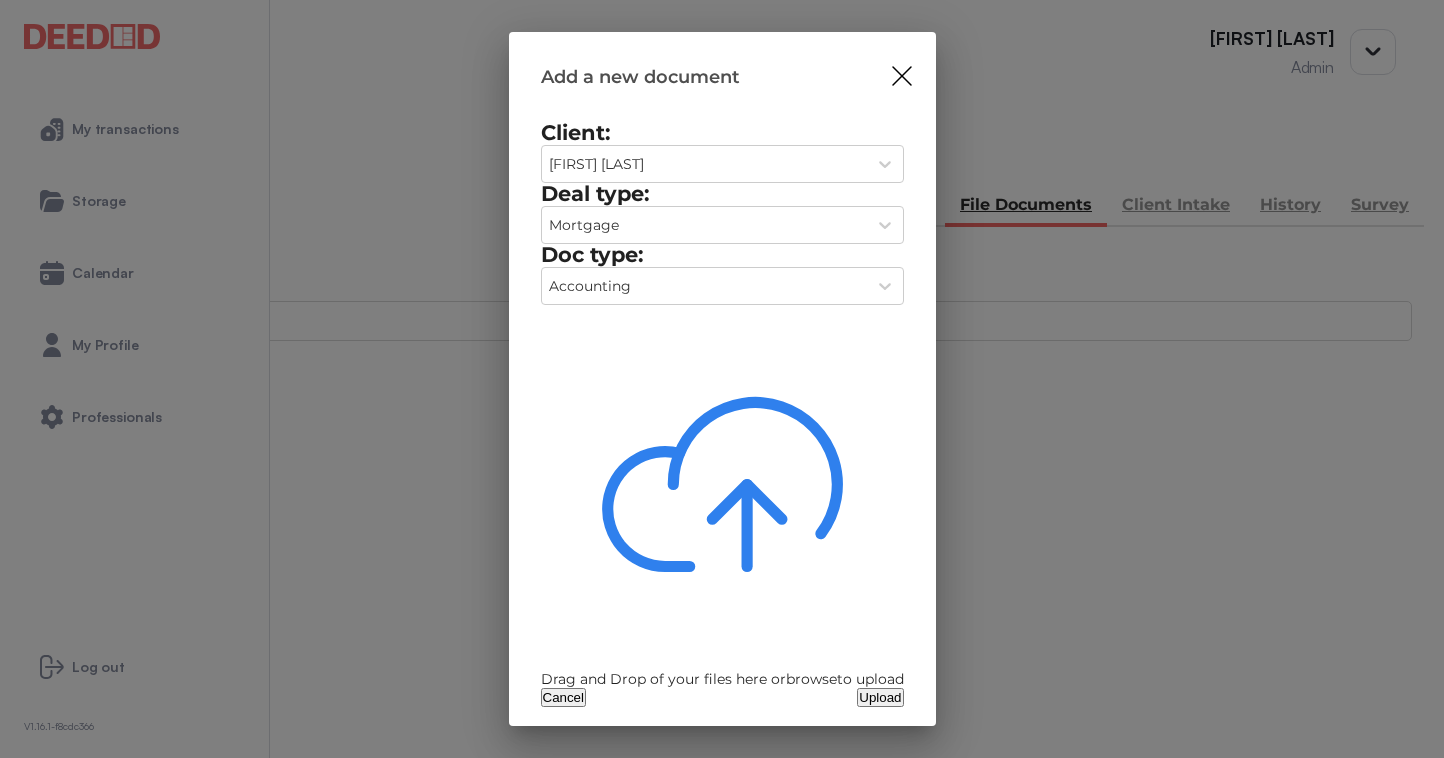 click on "Drag and Drop of your files here or  browse  to upload" at bounding box center [722, 679] 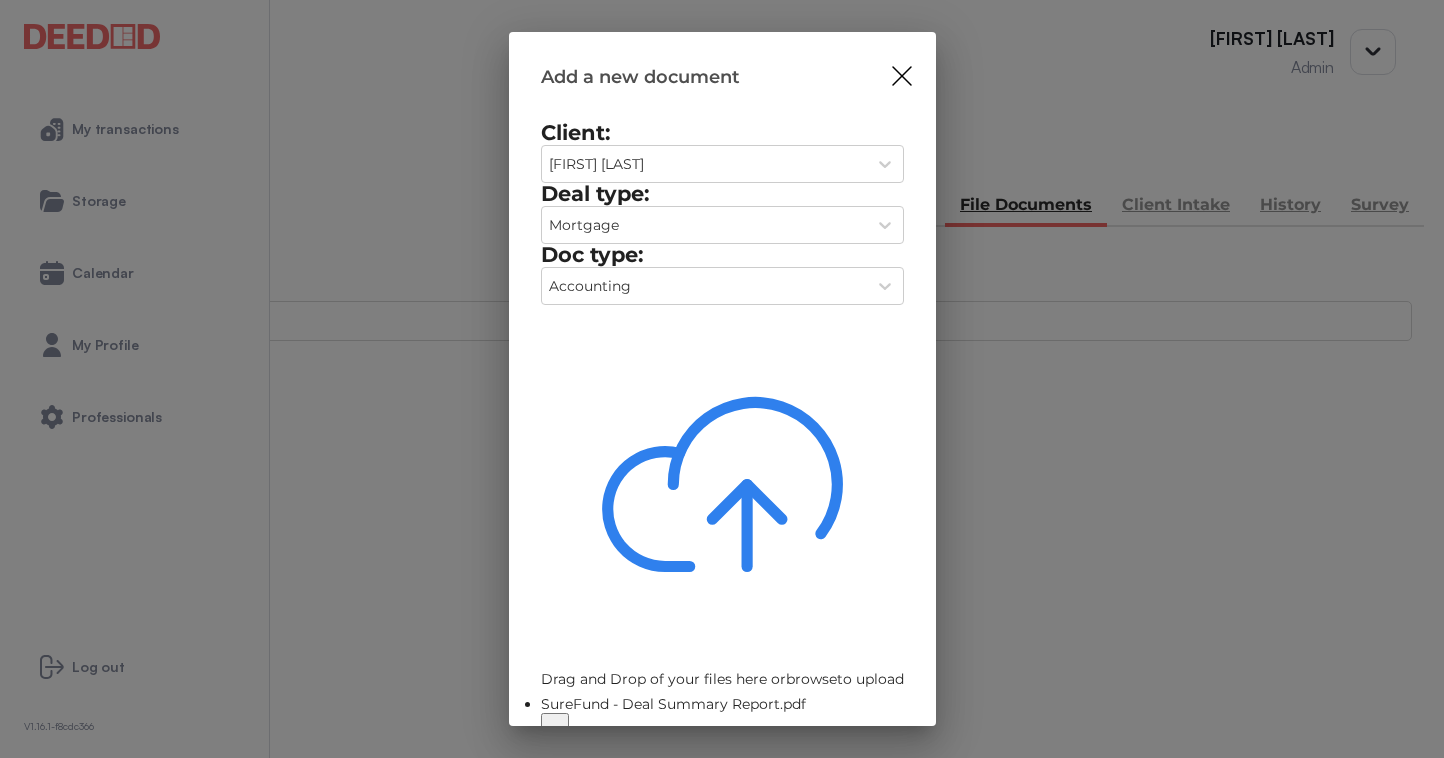 click on "Upload" at bounding box center [880, 753] 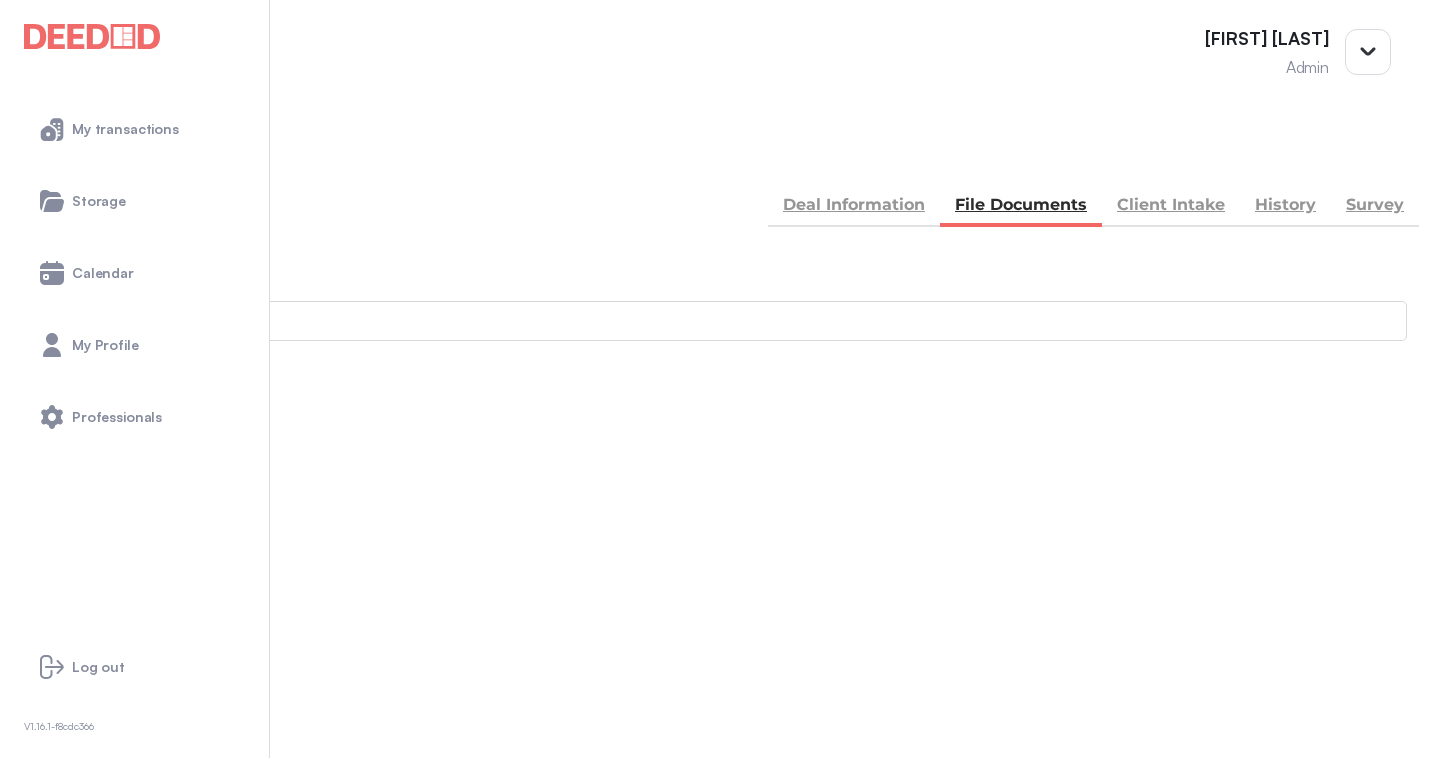 click at bounding box center (35, 155) 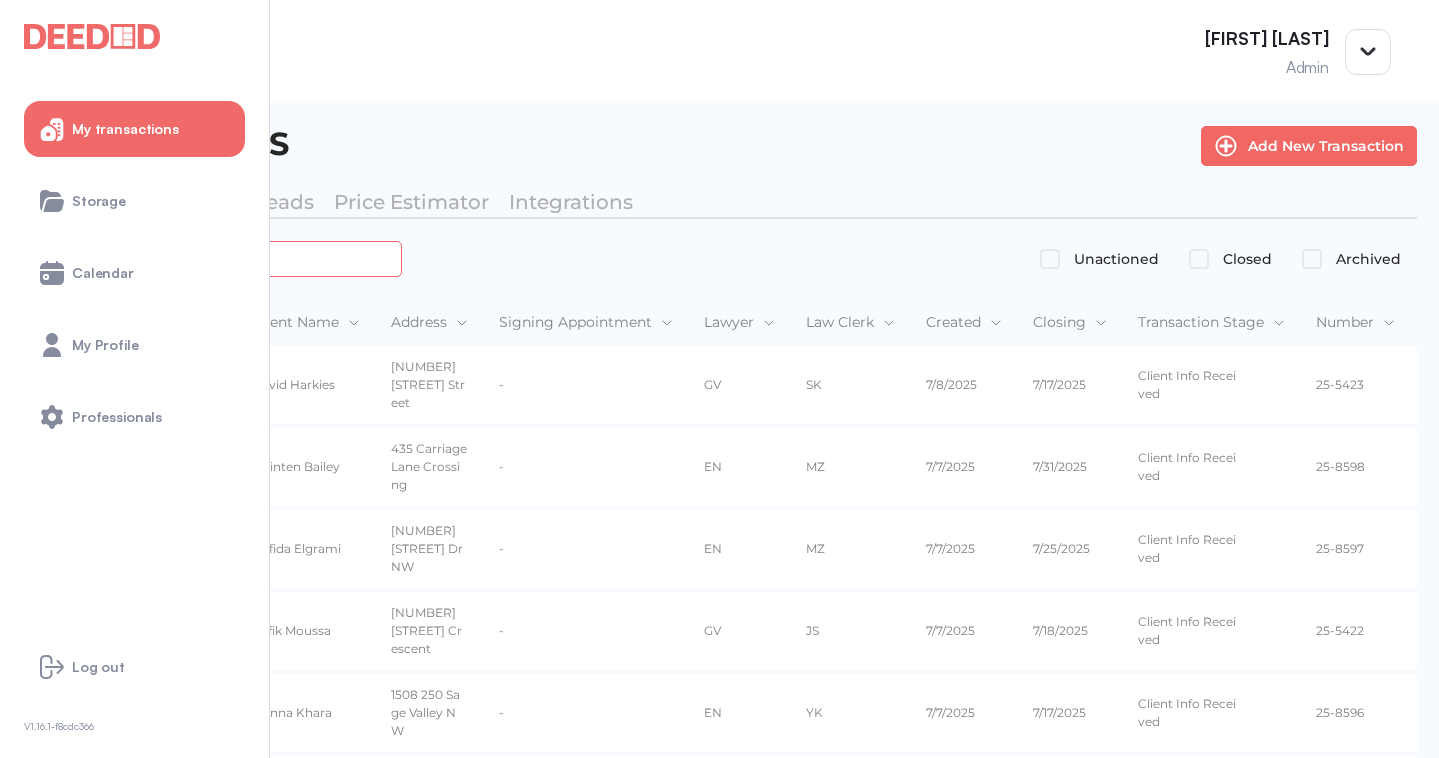 click at bounding box center [224, 258] 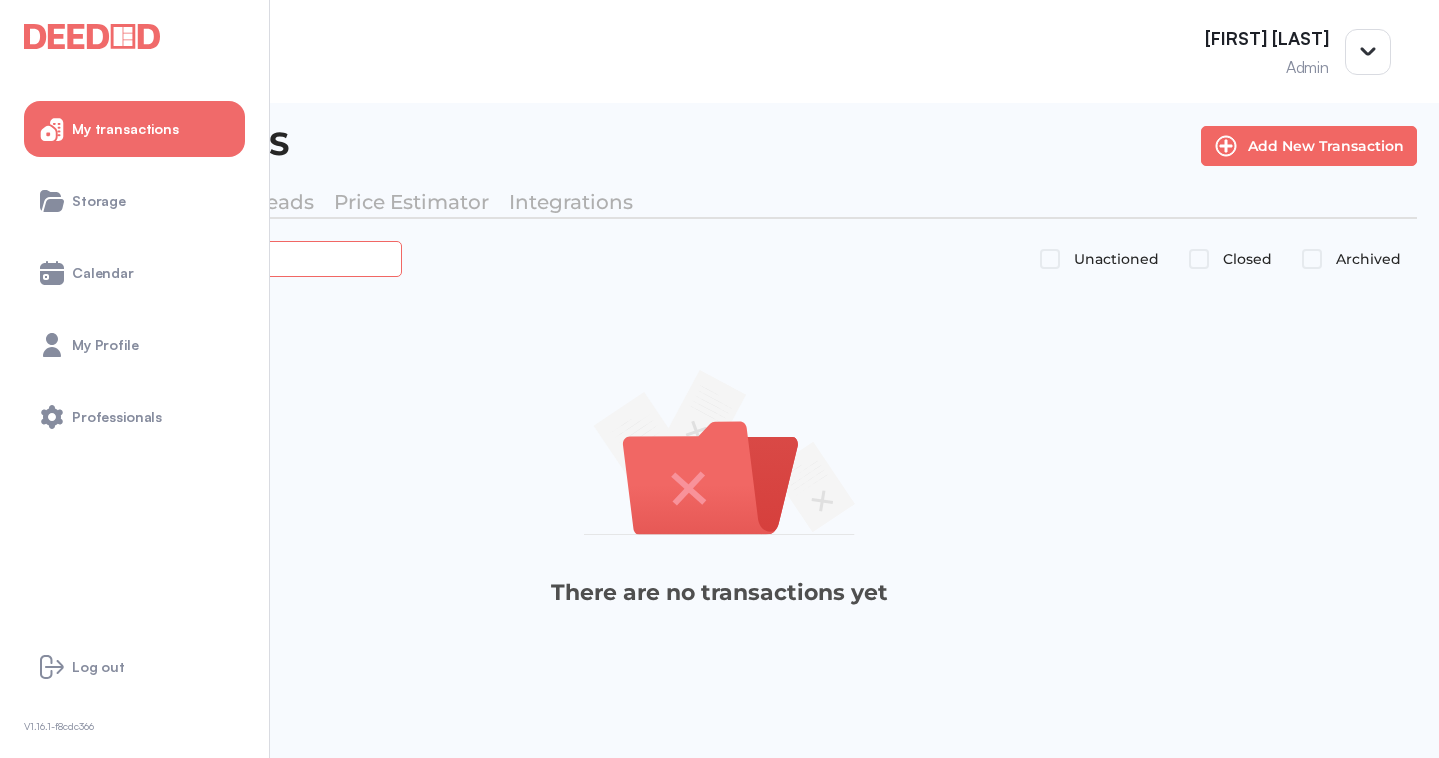 type on "*******" 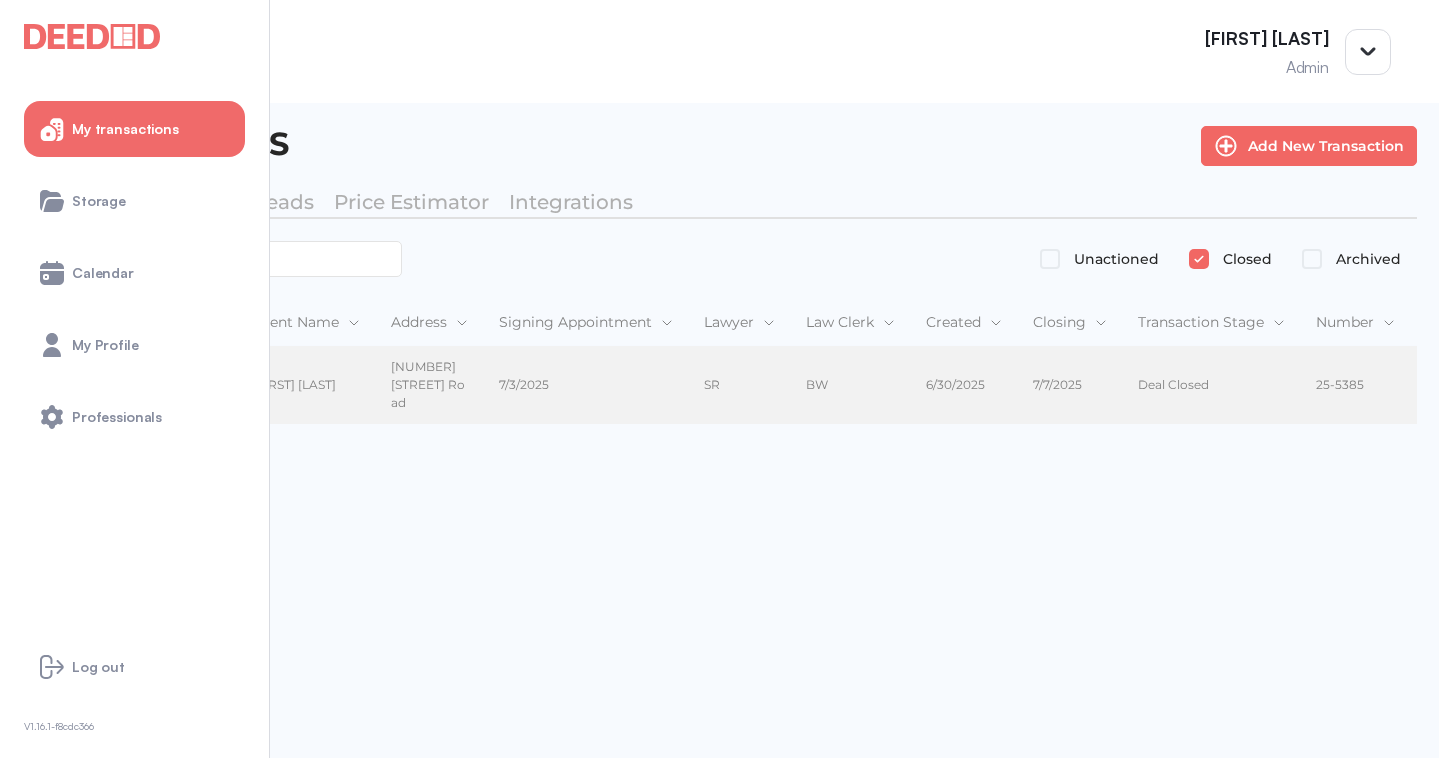 click on "[FIRST] [LAST] [FIRST] [LAST]" at bounding box center (305, 386) 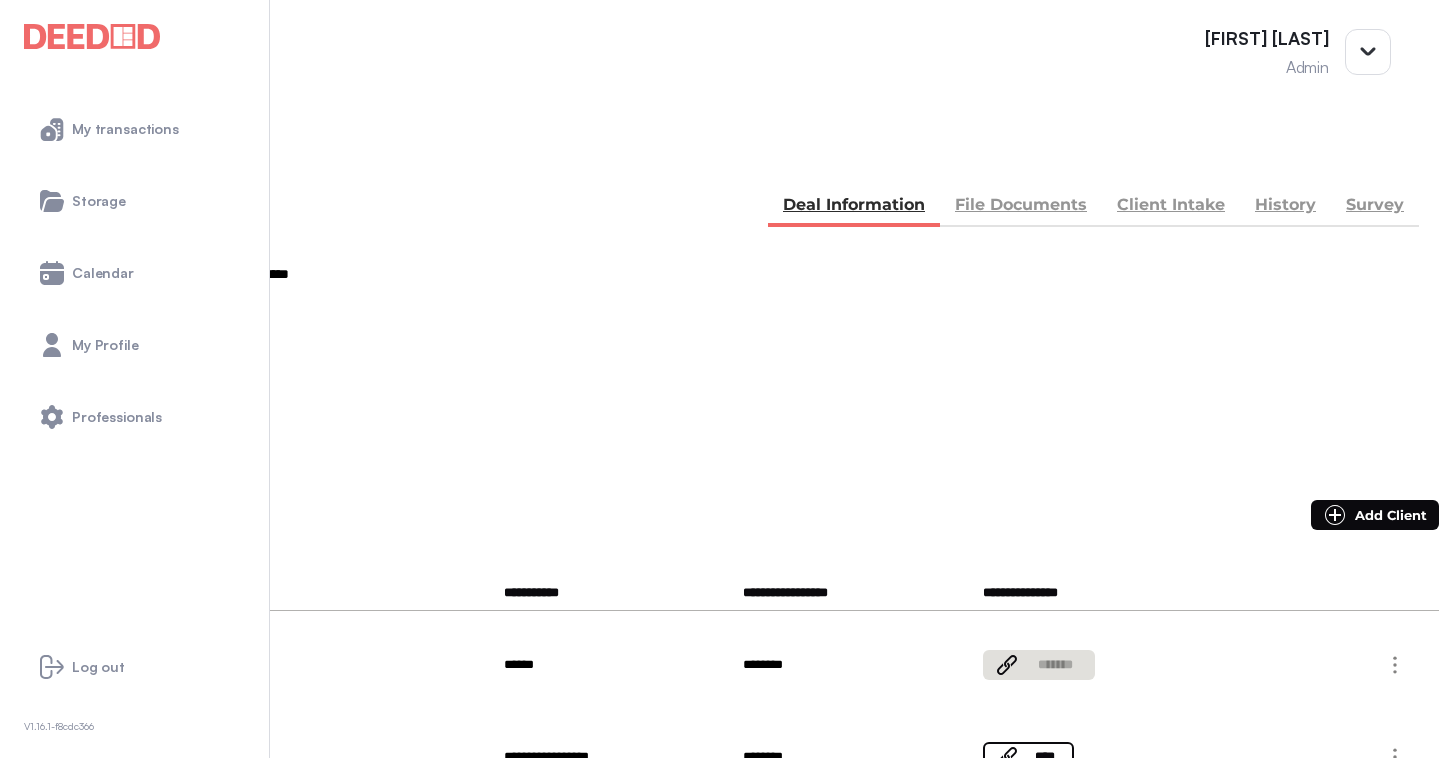 click on "File Documents" at bounding box center [1021, 207] 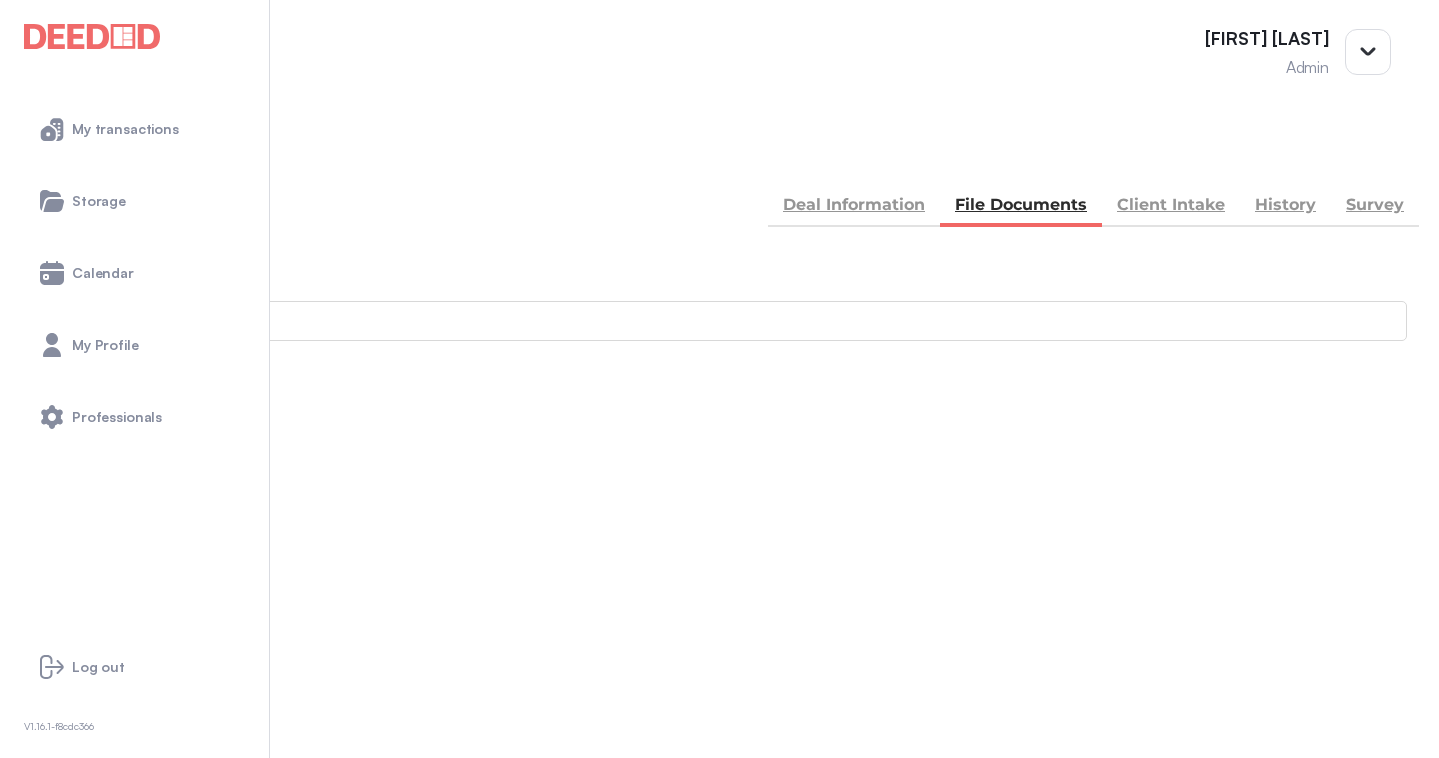 click on "Accounting -- 3  members - 10" at bounding box center (719, 891) 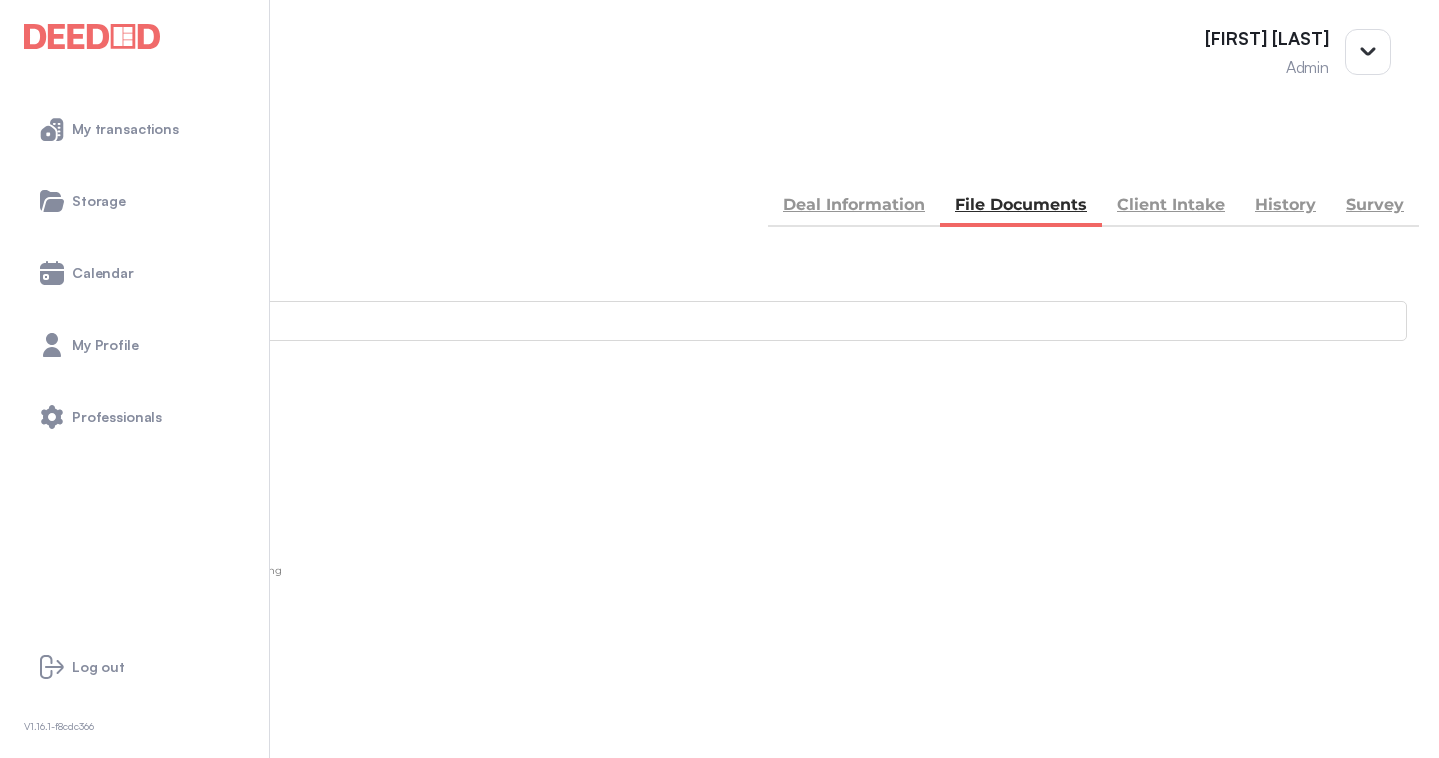 click on "Add new document" at bounding box center (108, 474) 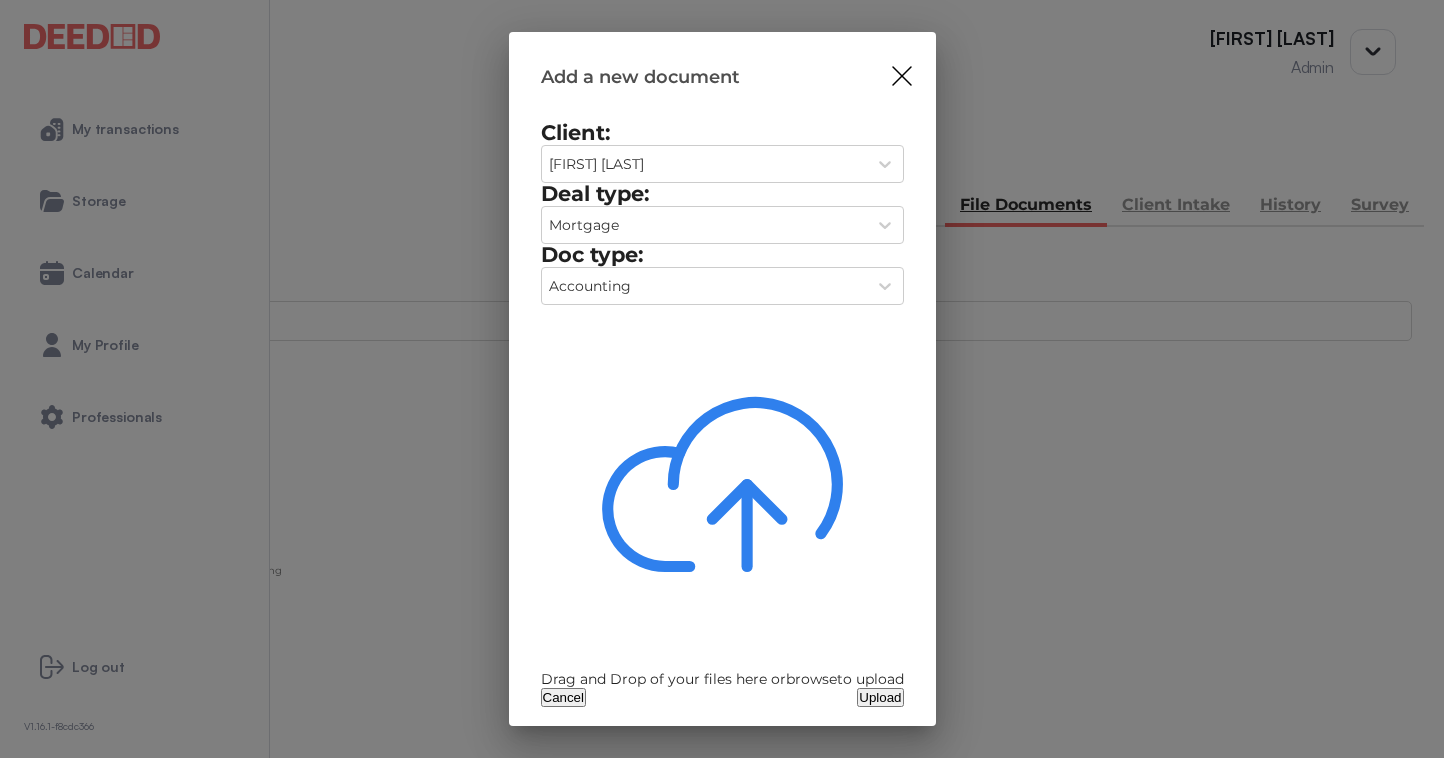 click on "Drag and Drop of your files here or  browse  to upload" at bounding box center (722, 495) 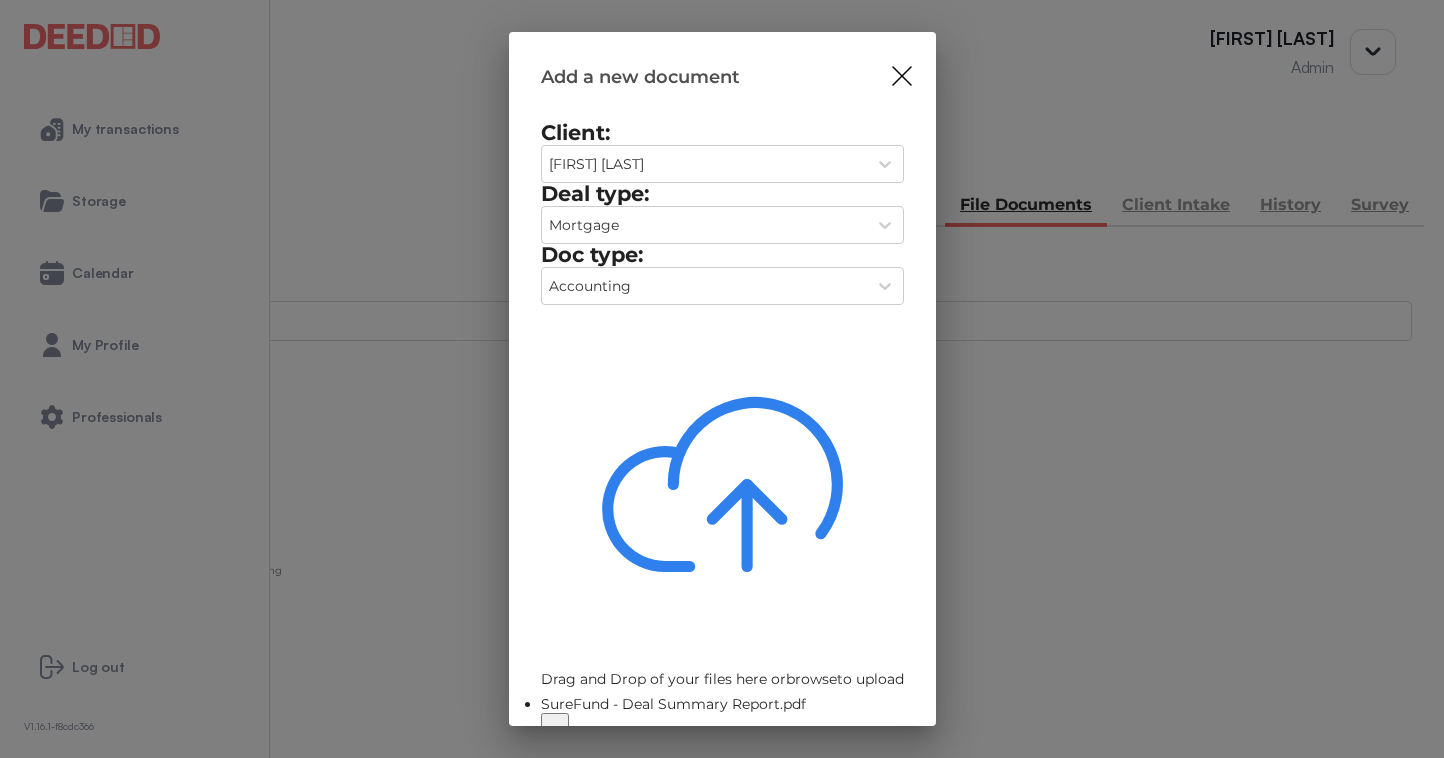 click on "Upload" at bounding box center (880, 753) 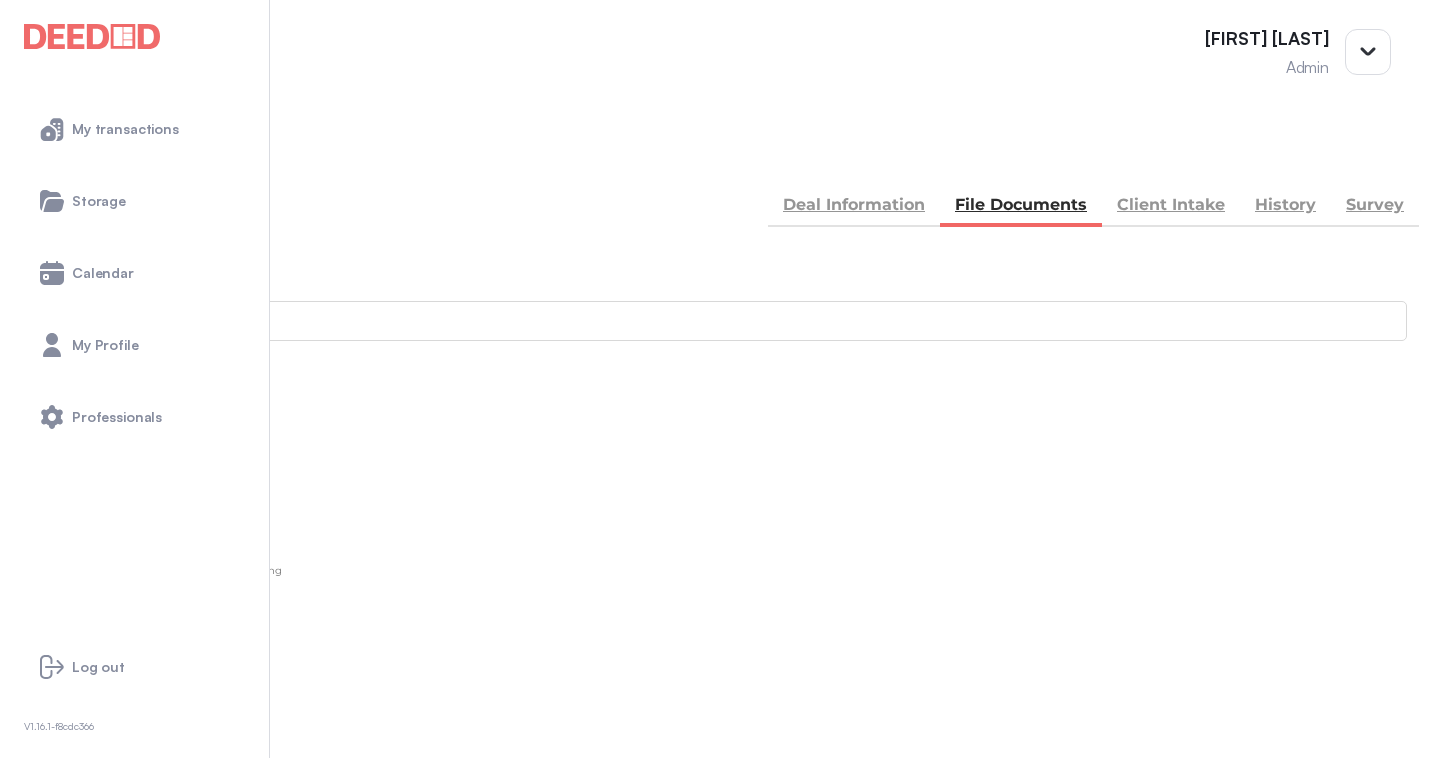 click at bounding box center [35, 155] 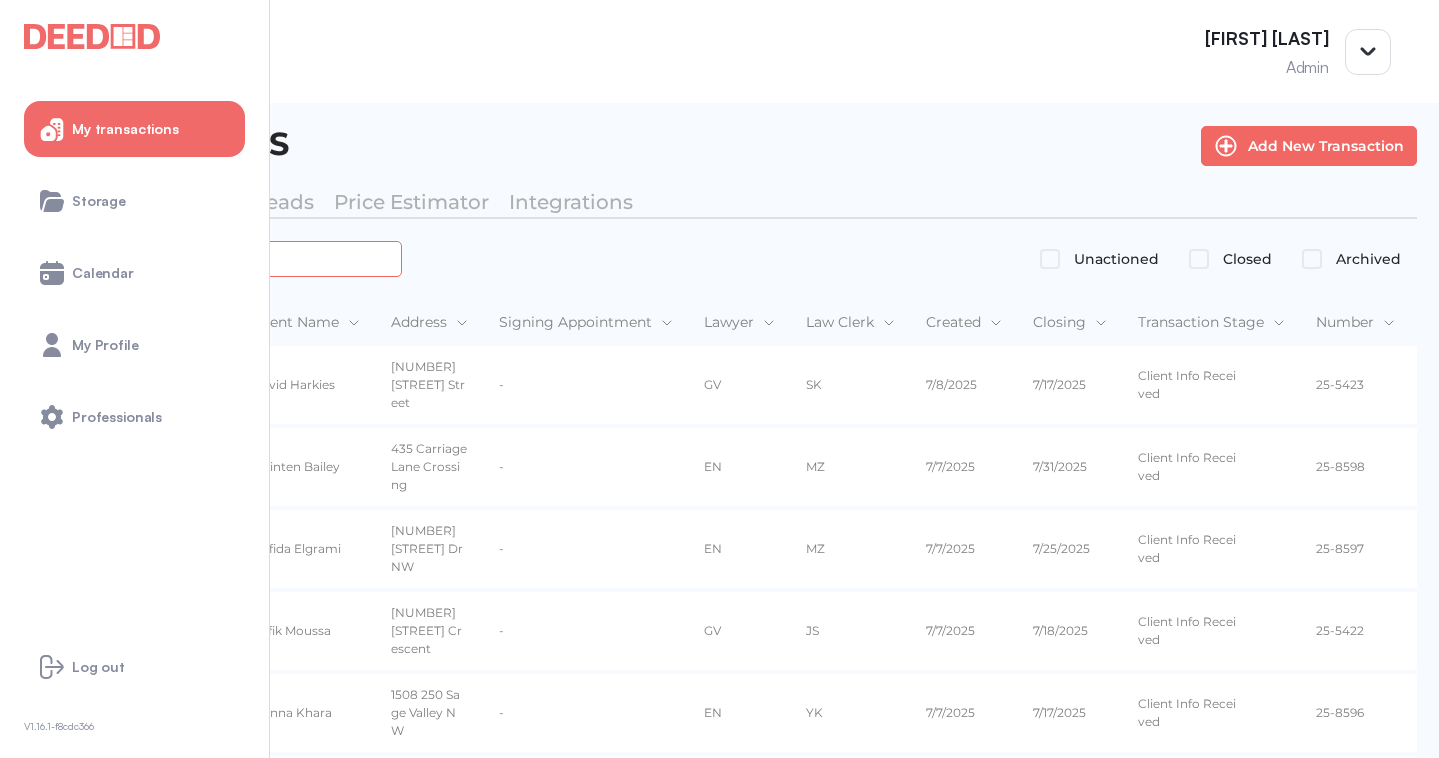 click at bounding box center [224, 258] 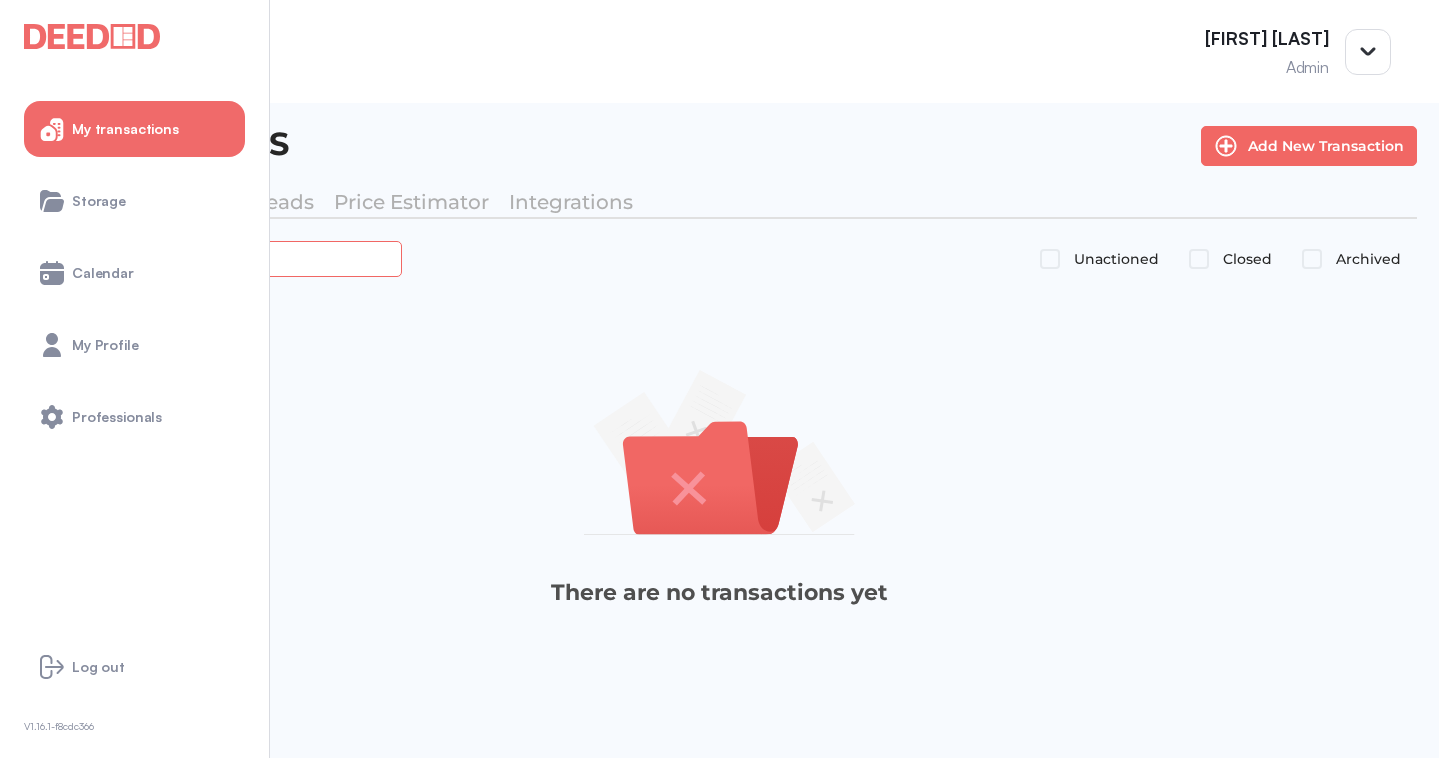 type on "*******" 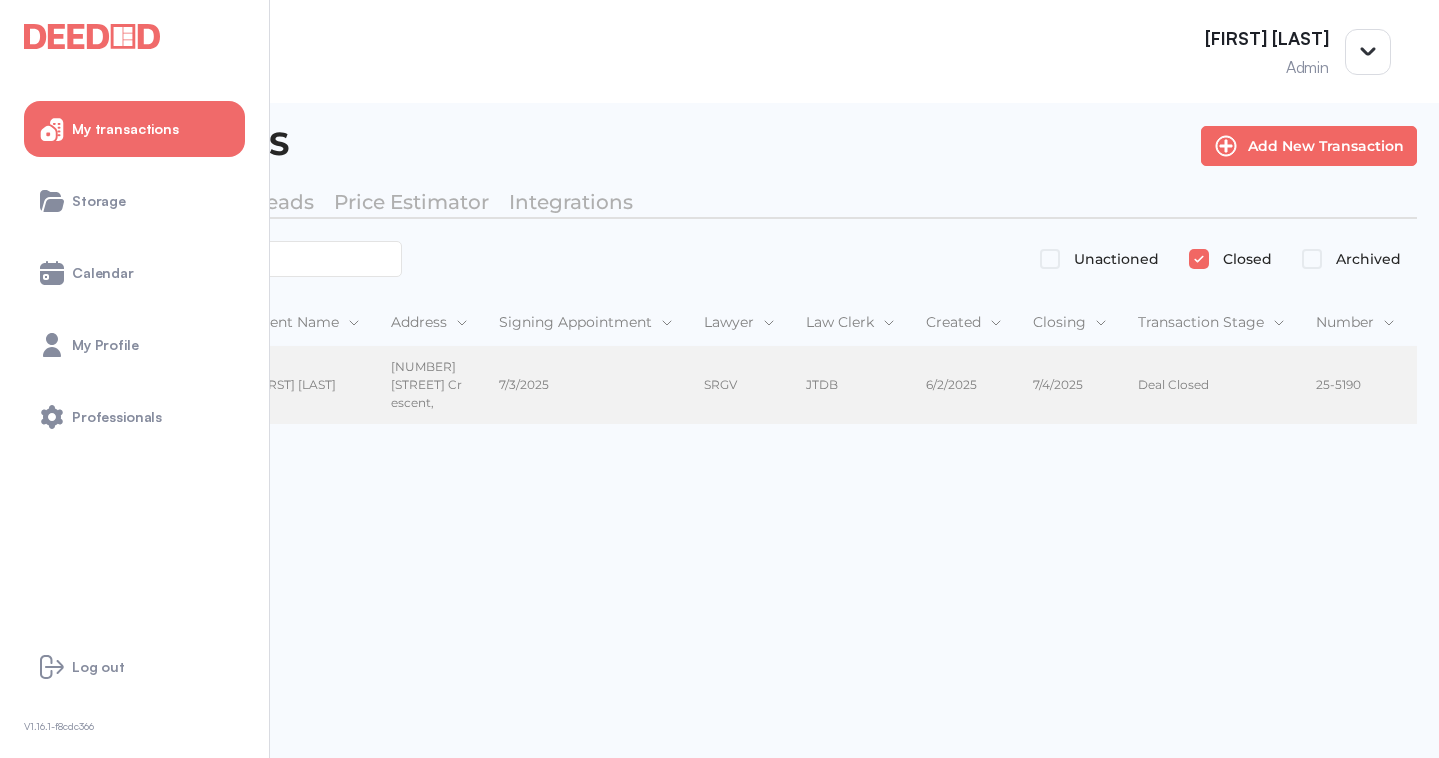click on "[FIRST] [LAST]" at bounding box center (305, 385) 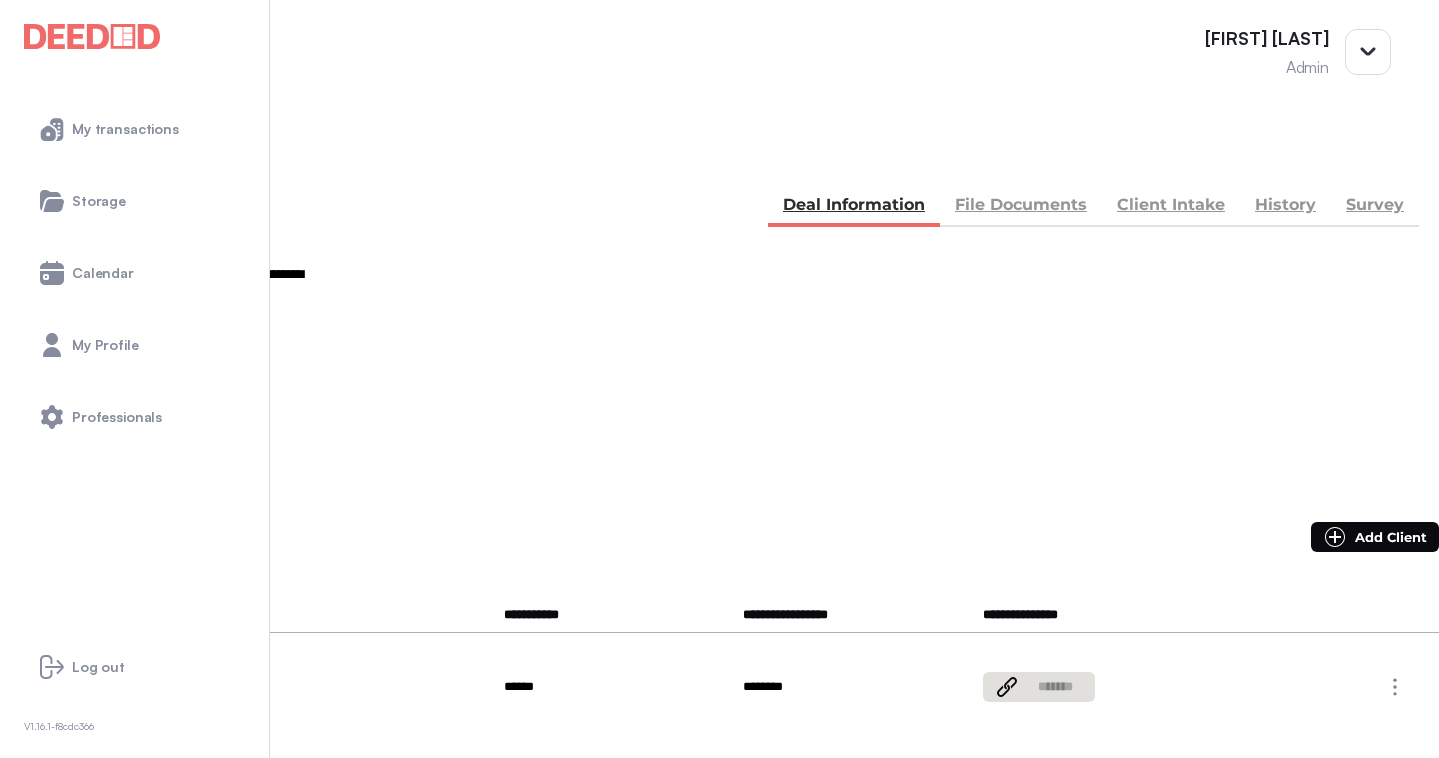 click on "File Documents" at bounding box center [1021, 207] 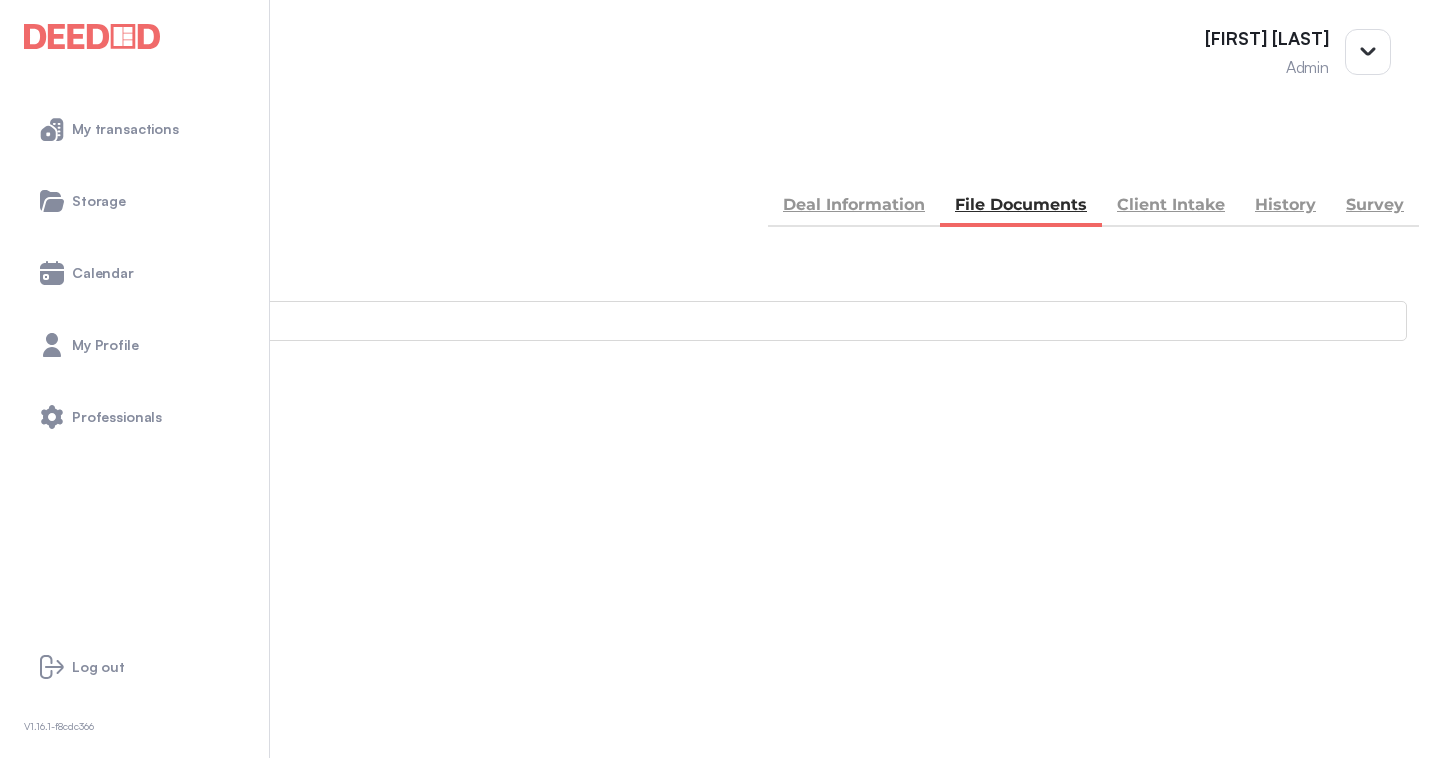 click on "--" at bounding box center [719, 888] 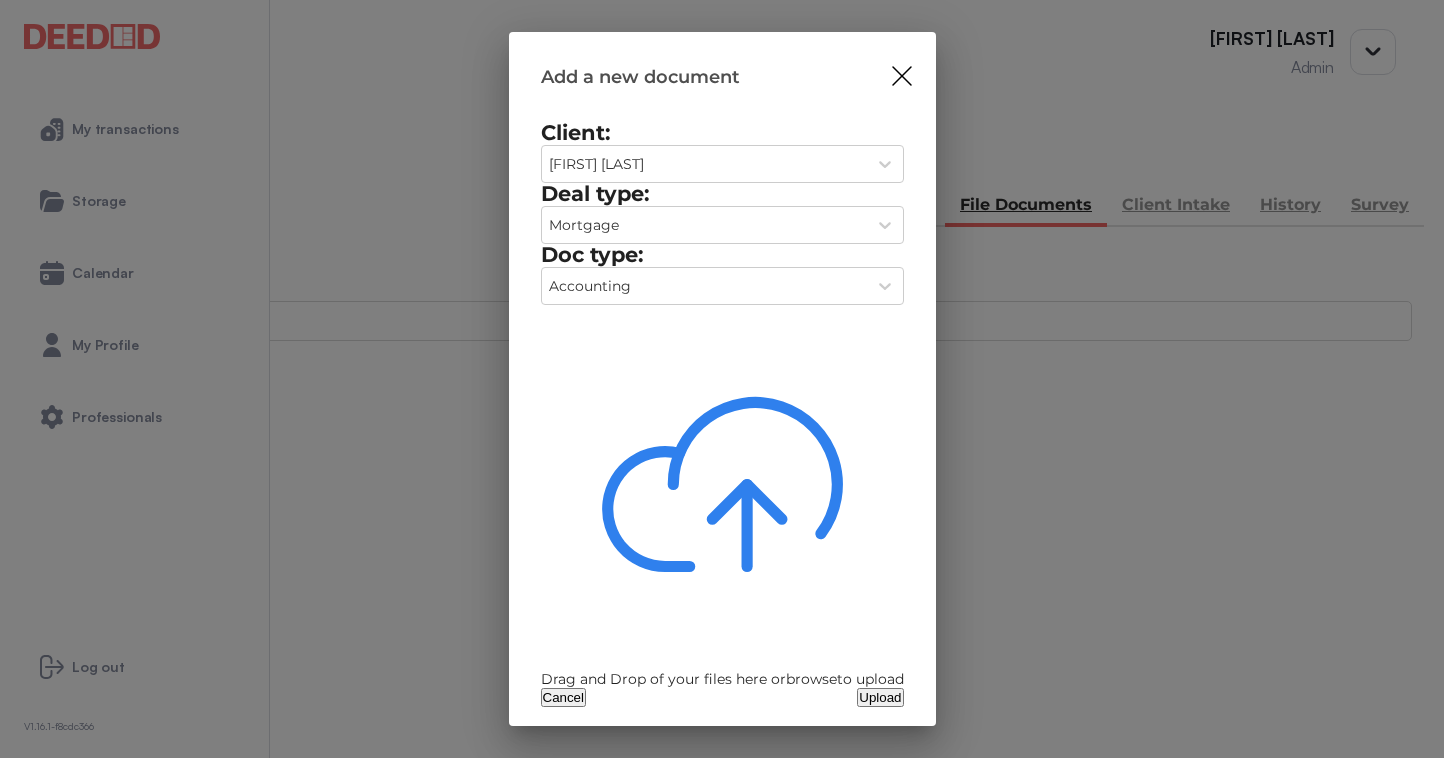 click on "Drag and Drop of your files here or  browse  to upload" at bounding box center (722, 495) 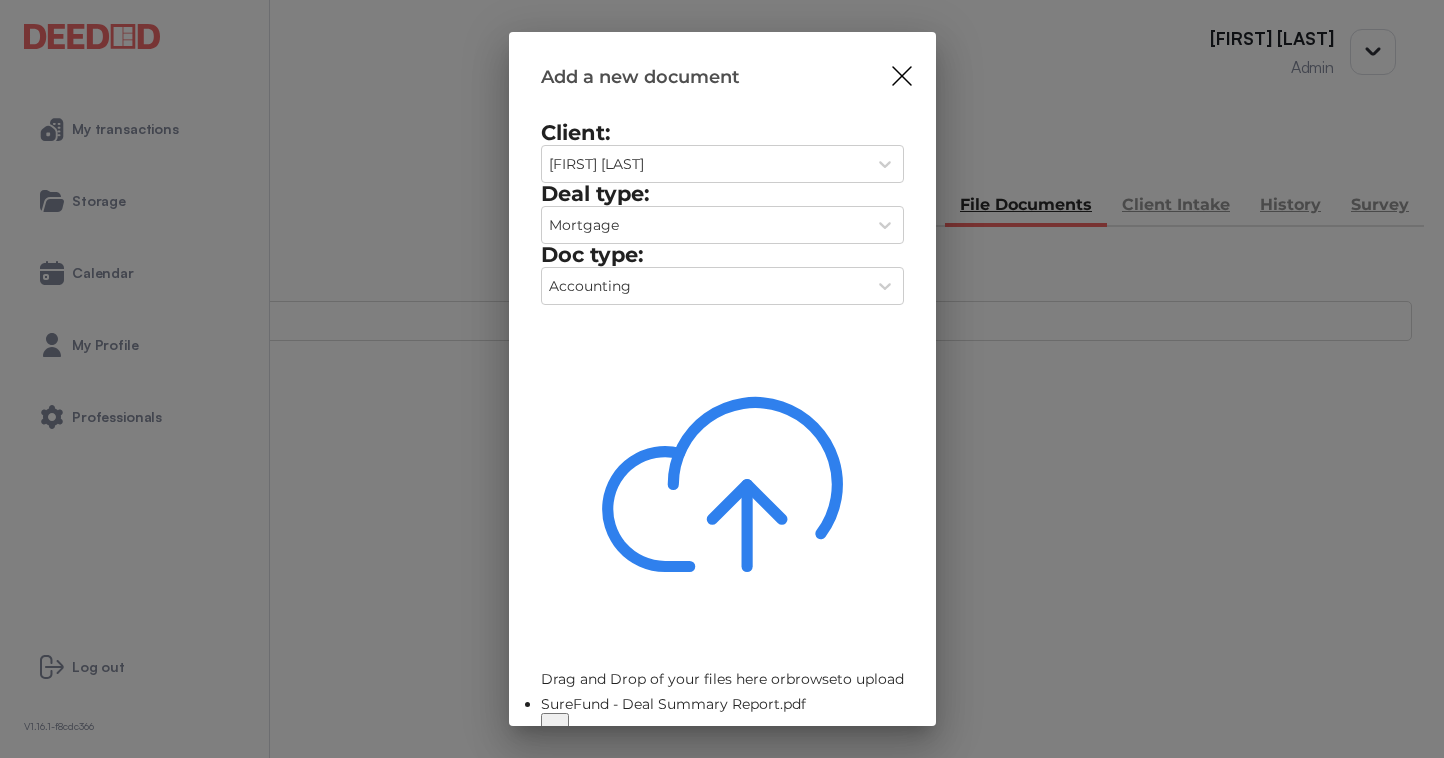 click on "Upload" at bounding box center (880, 753) 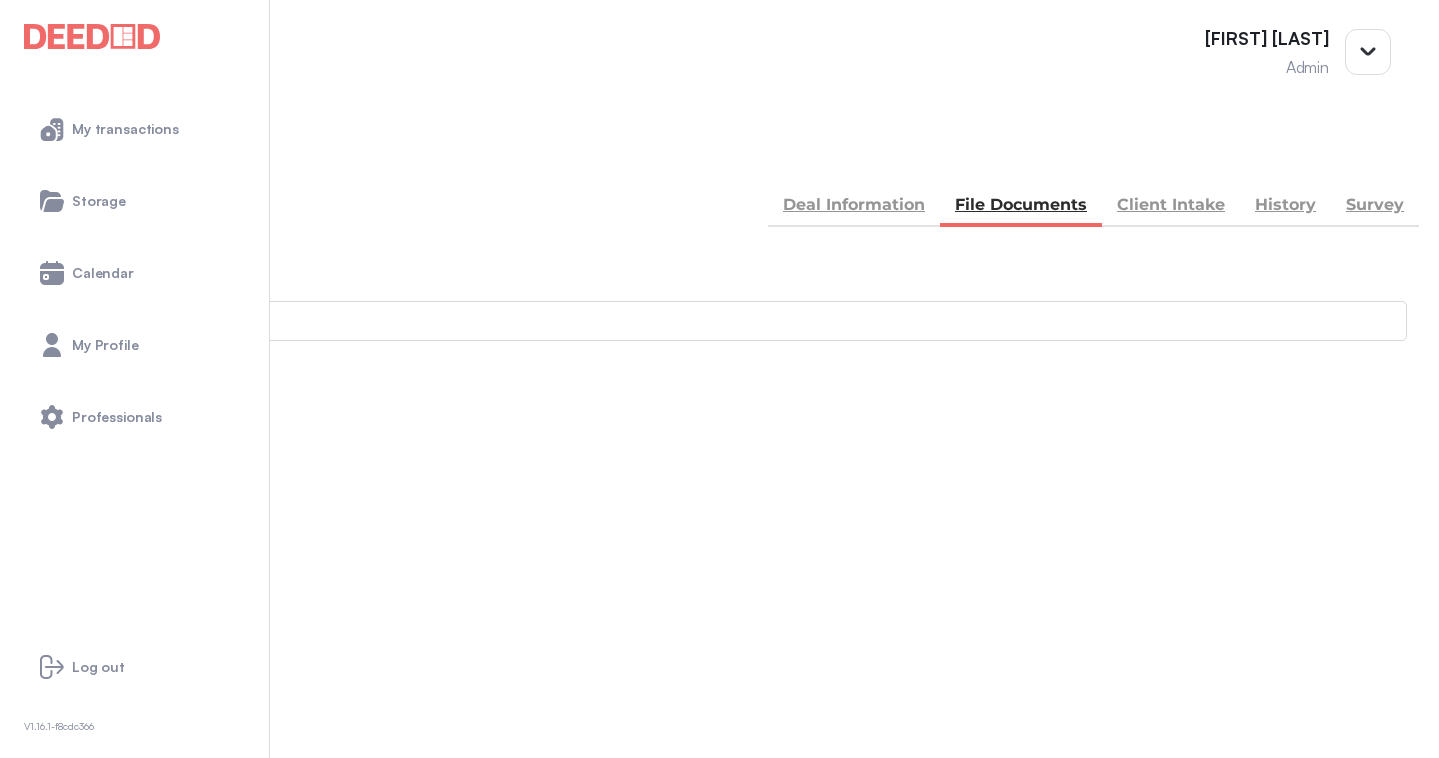 click on "BACK" at bounding box center (70, 155) 